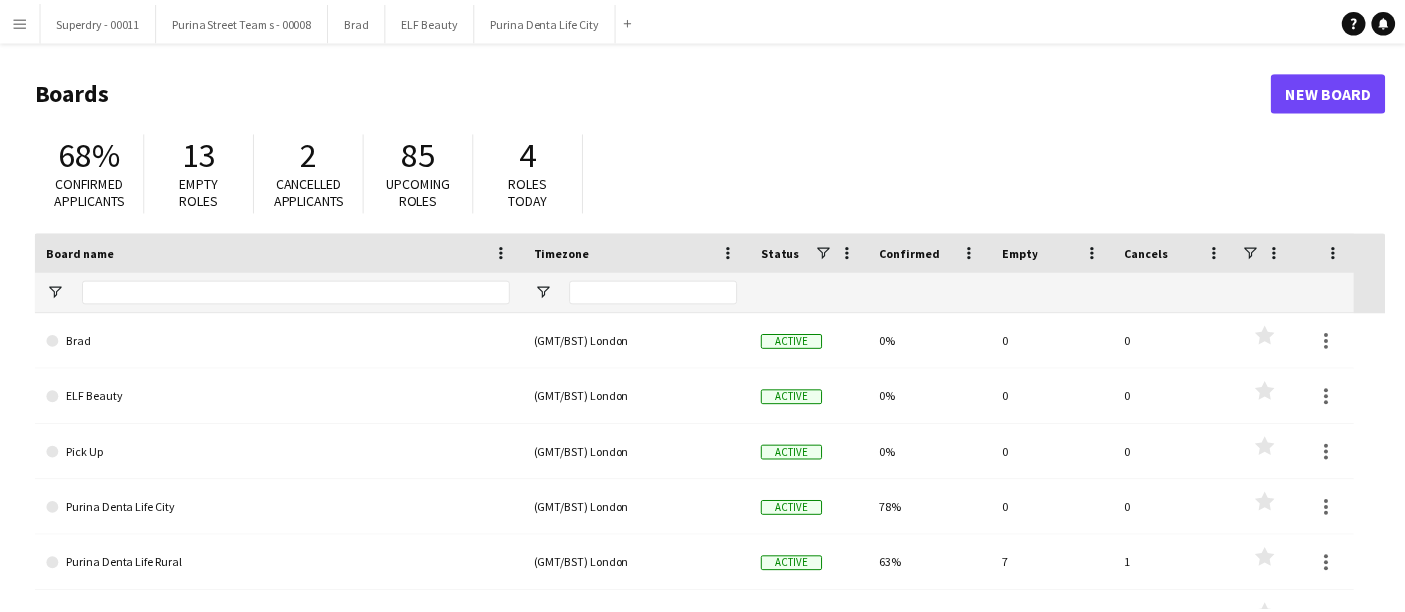 scroll, scrollTop: 0, scrollLeft: 0, axis: both 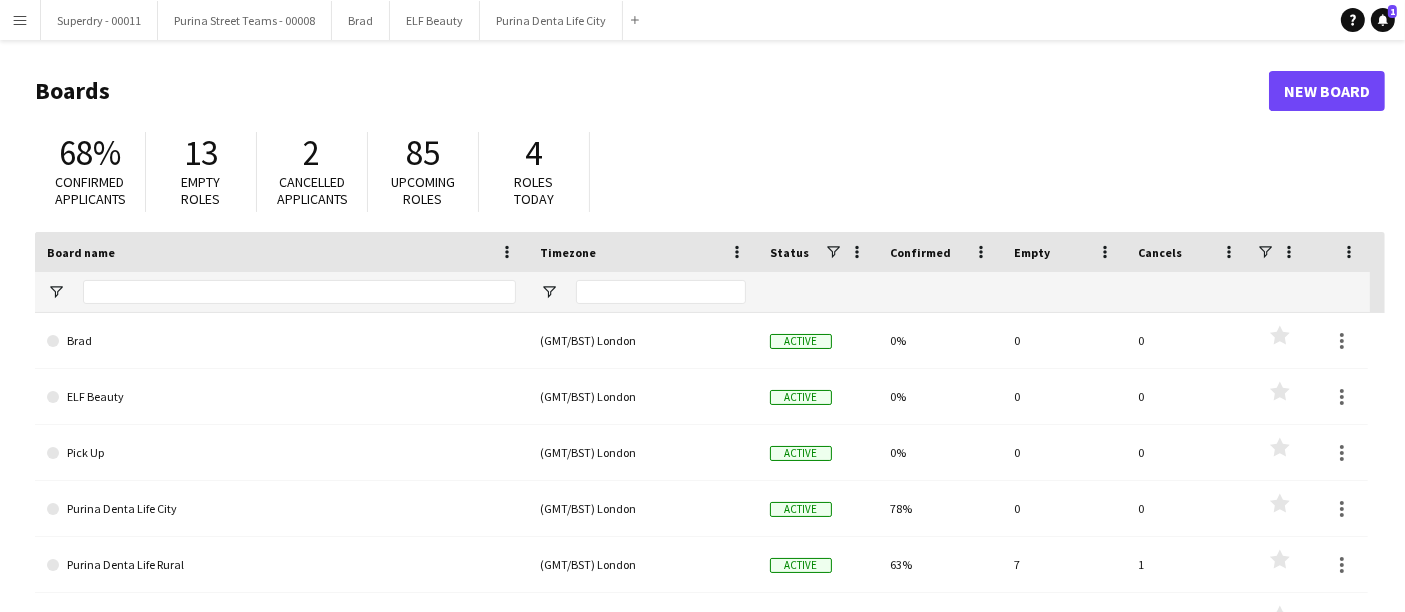click on "Menu" at bounding box center (20, 20) 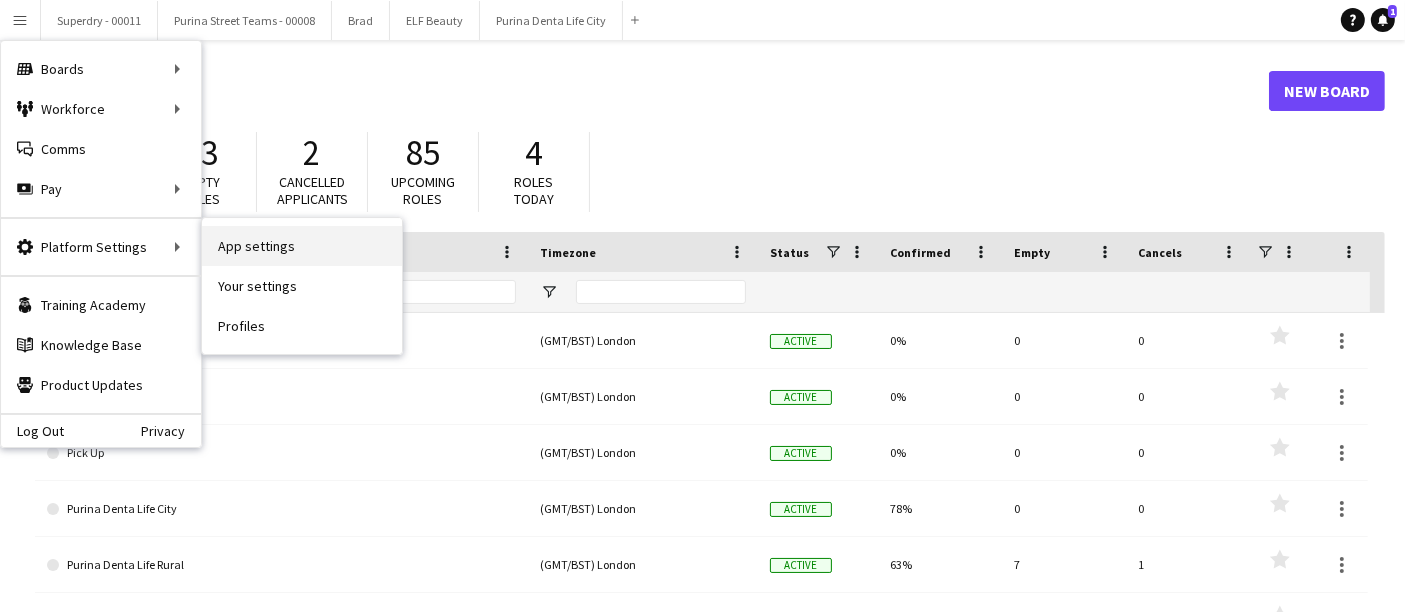 click on "App settings" at bounding box center [302, 246] 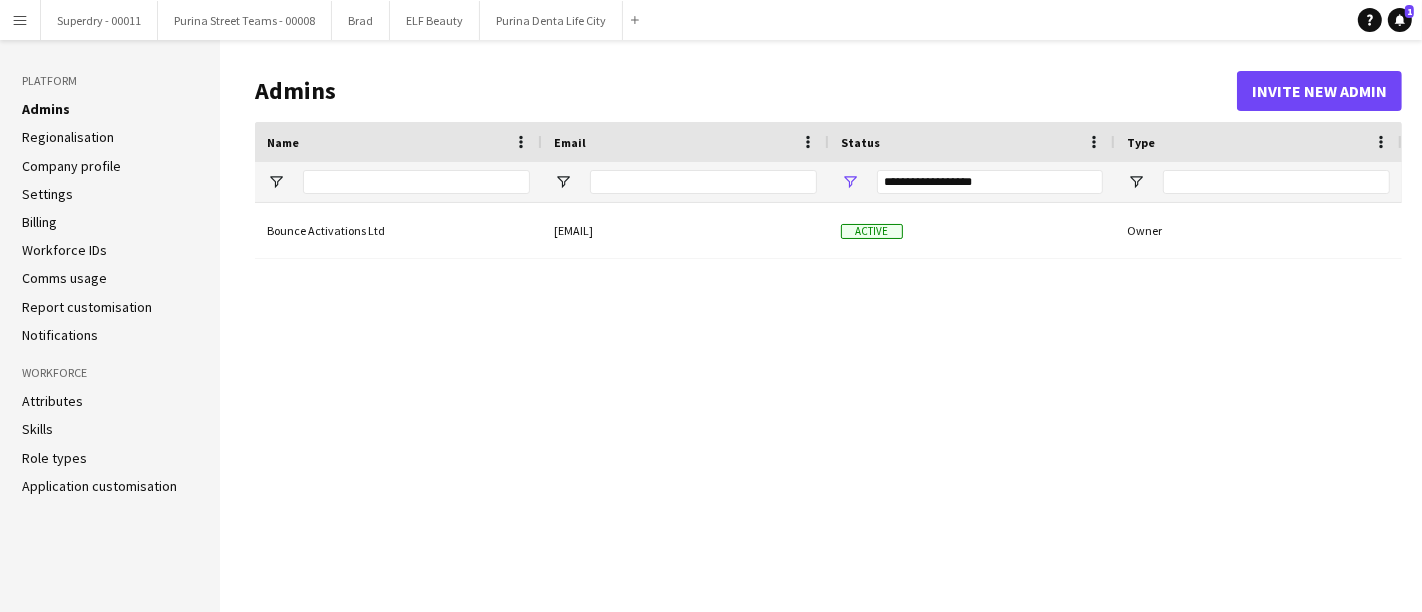 click on "Company profile" 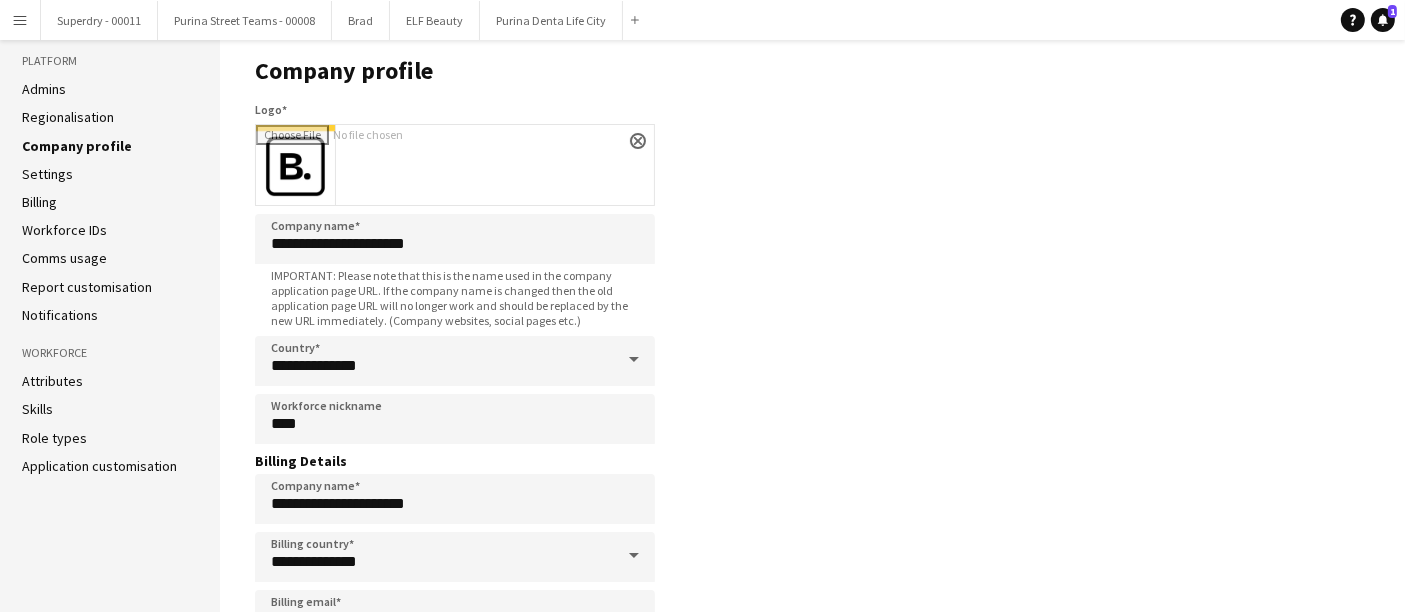 scroll, scrollTop: 0, scrollLeft: 0, axis: both 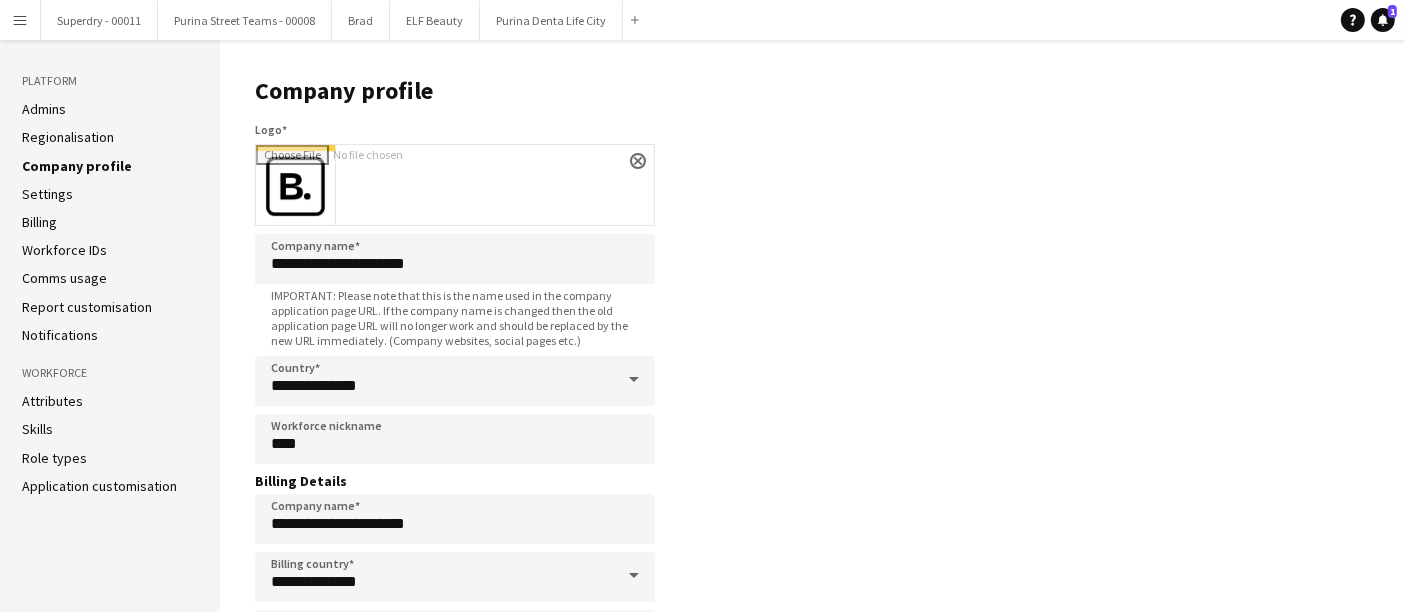 click on "Settings" 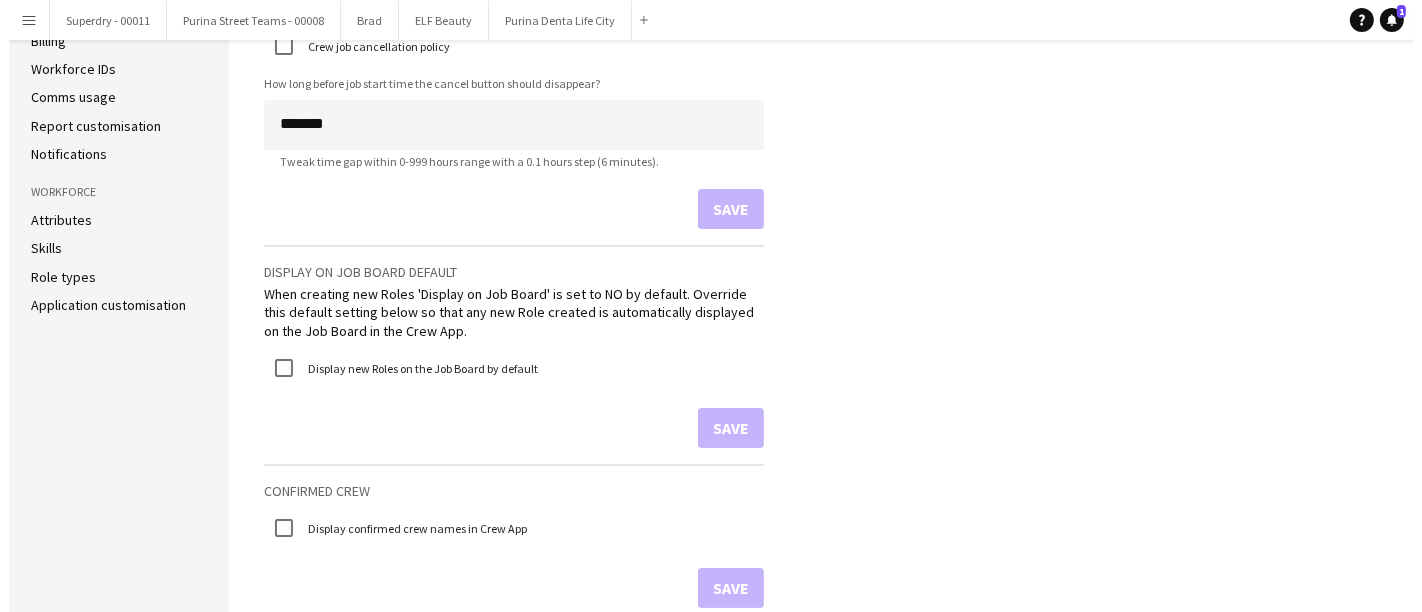 scroll, scrollTop: 0, scrollLeft: 0, axis: both 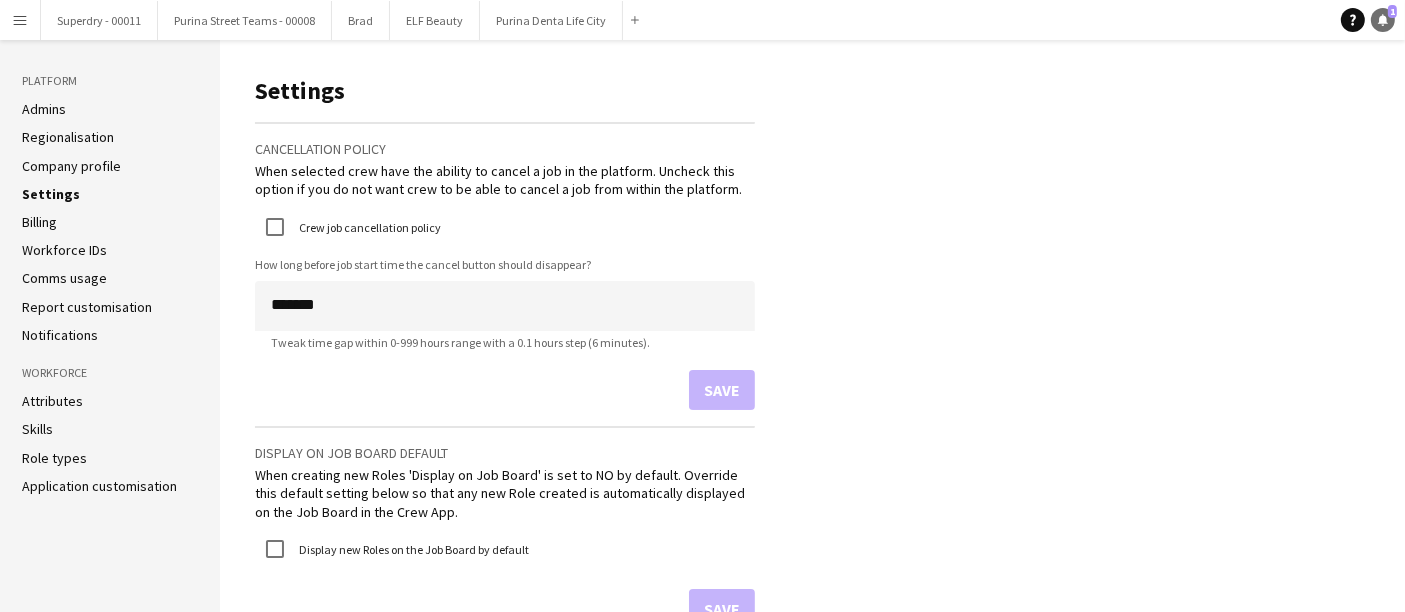 click on "Notifications" 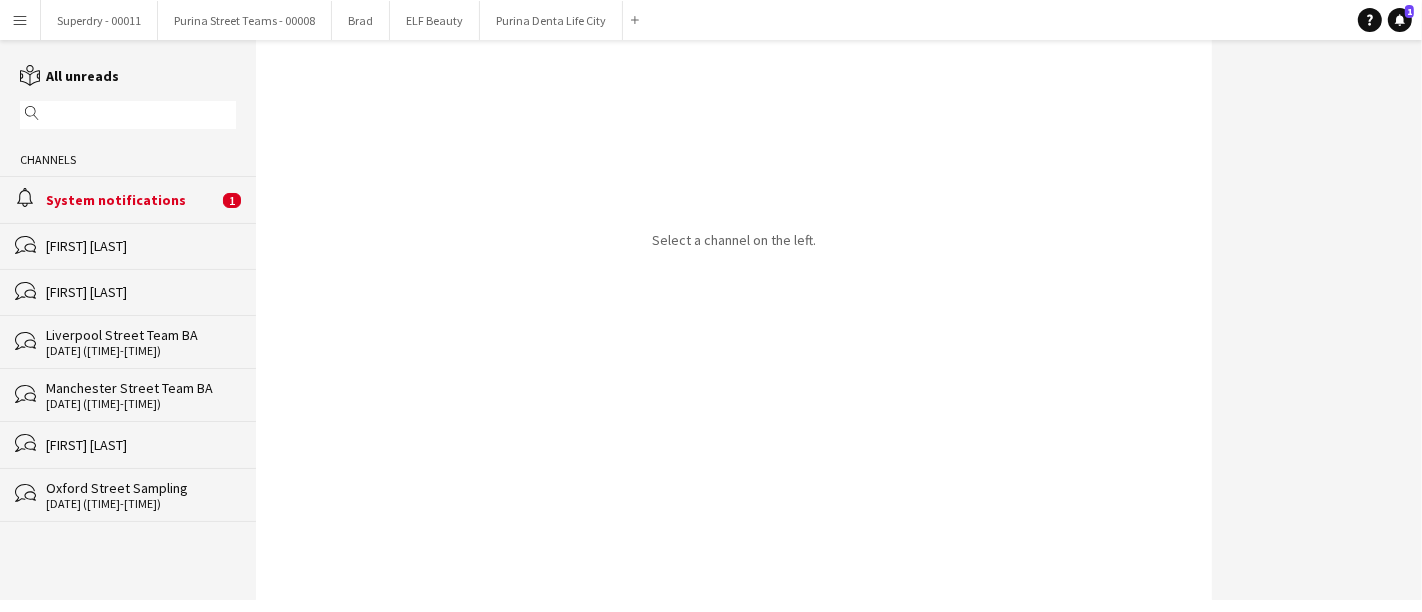click on "System notifications" 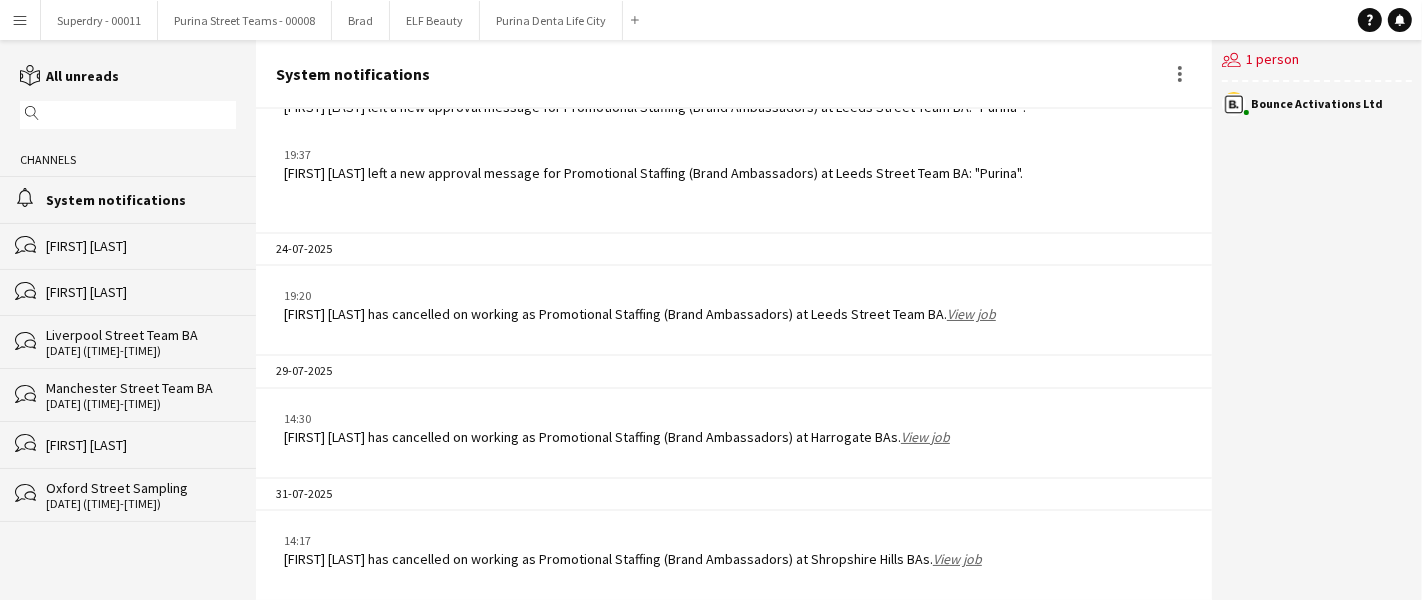 scroll, scrollTop: 455, scrollLeft: 0, axis: vertical 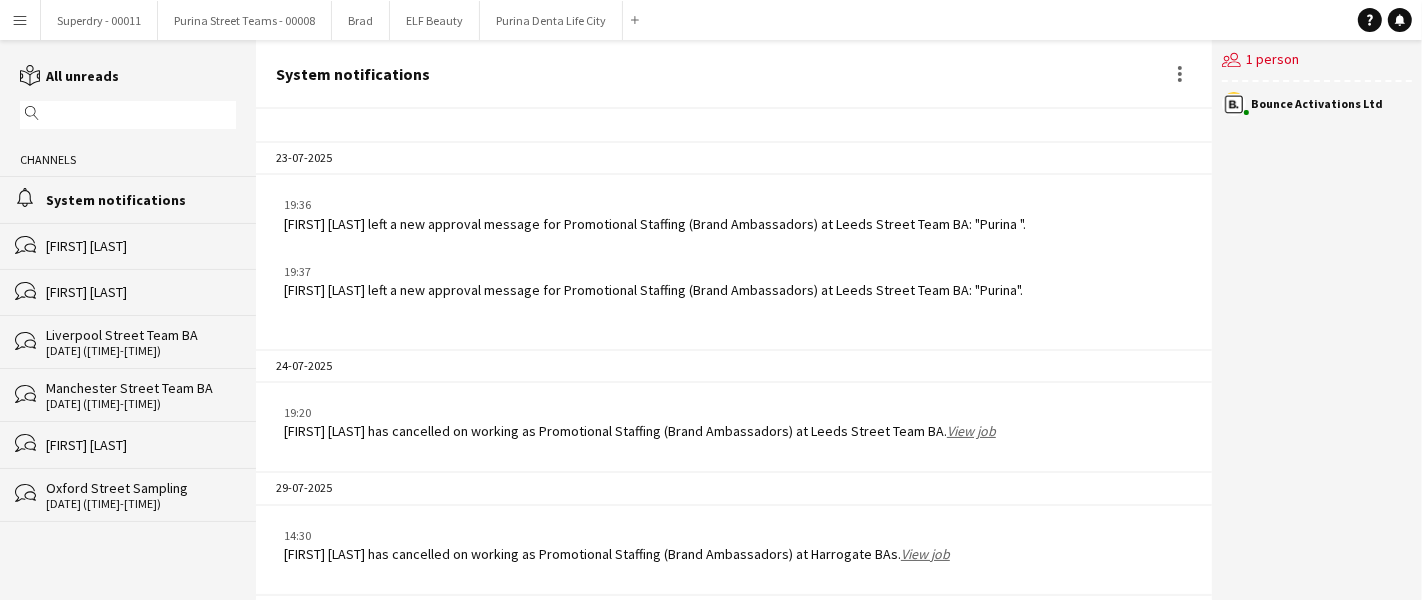 click on "Menu" at bounding box center [20, 20] 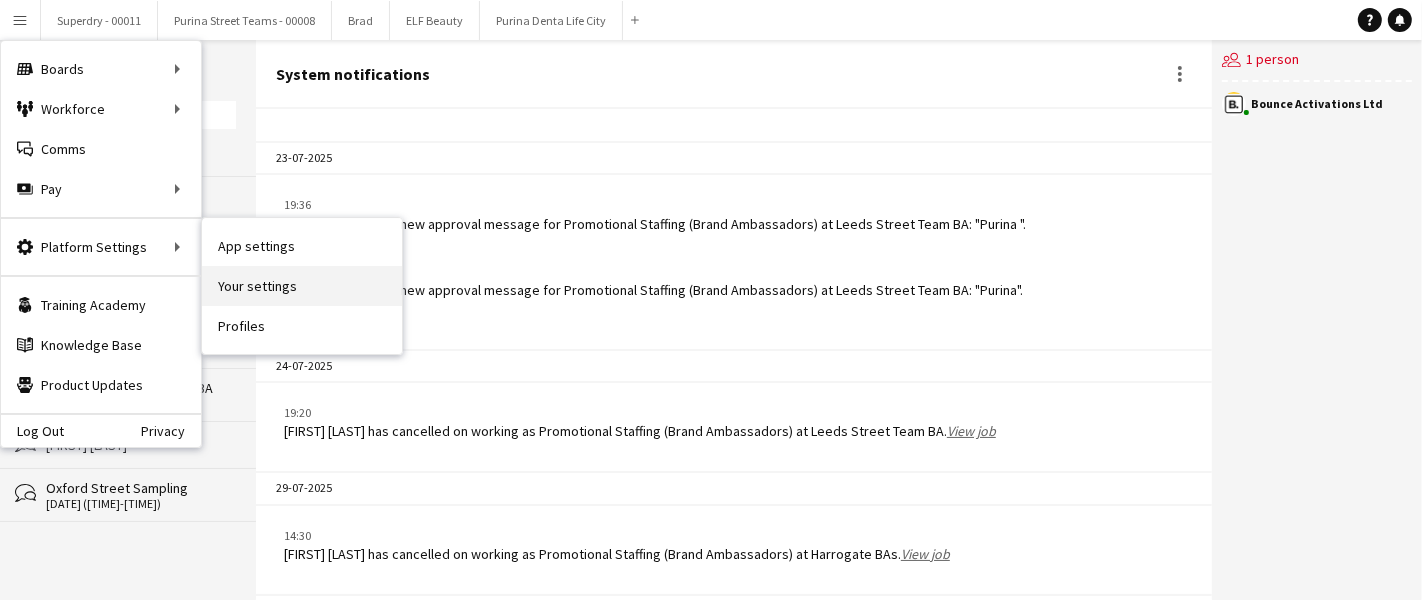 click on "Your settings" at bounding box center [302, 286] 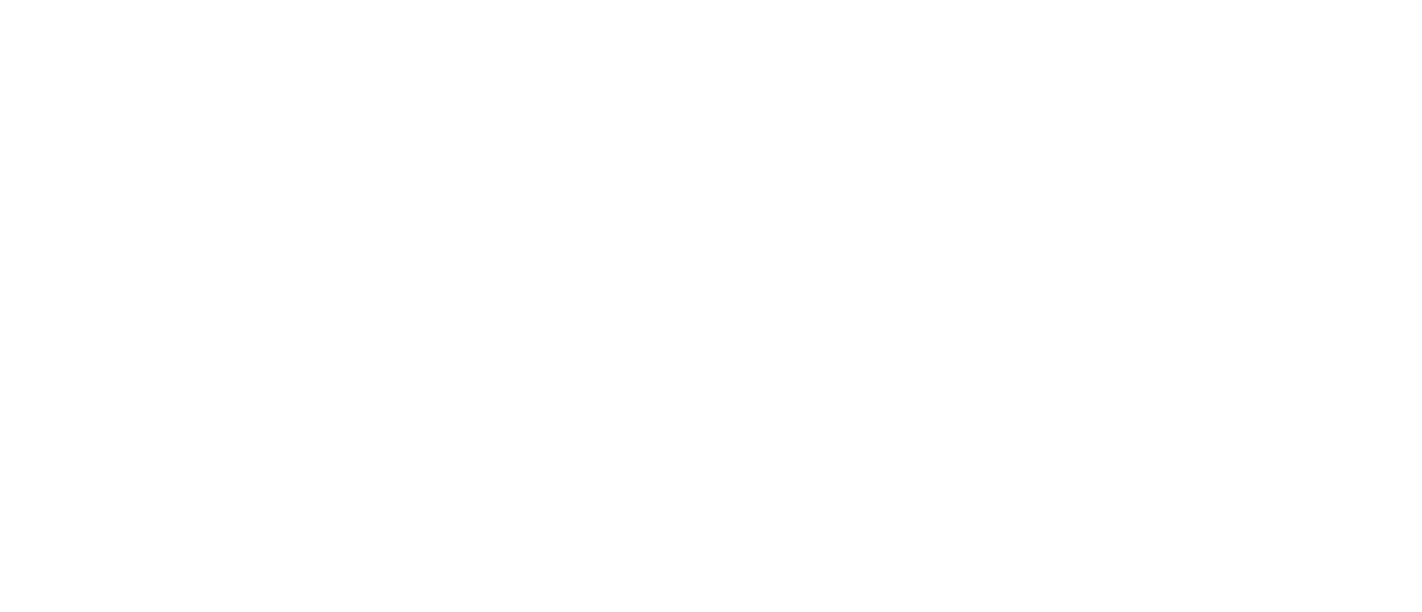 scroll, scrollTop: 0, scrollLeft: 0, axis: both 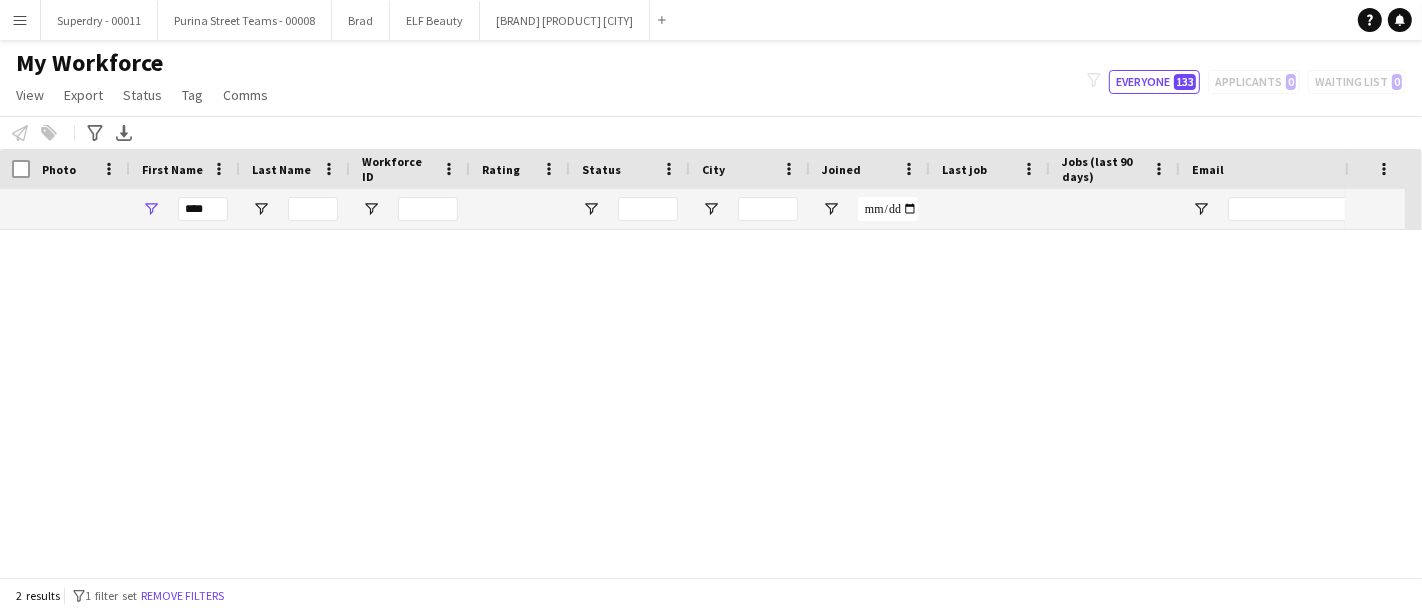 click on "Menu" at bounding box center [20, 20] 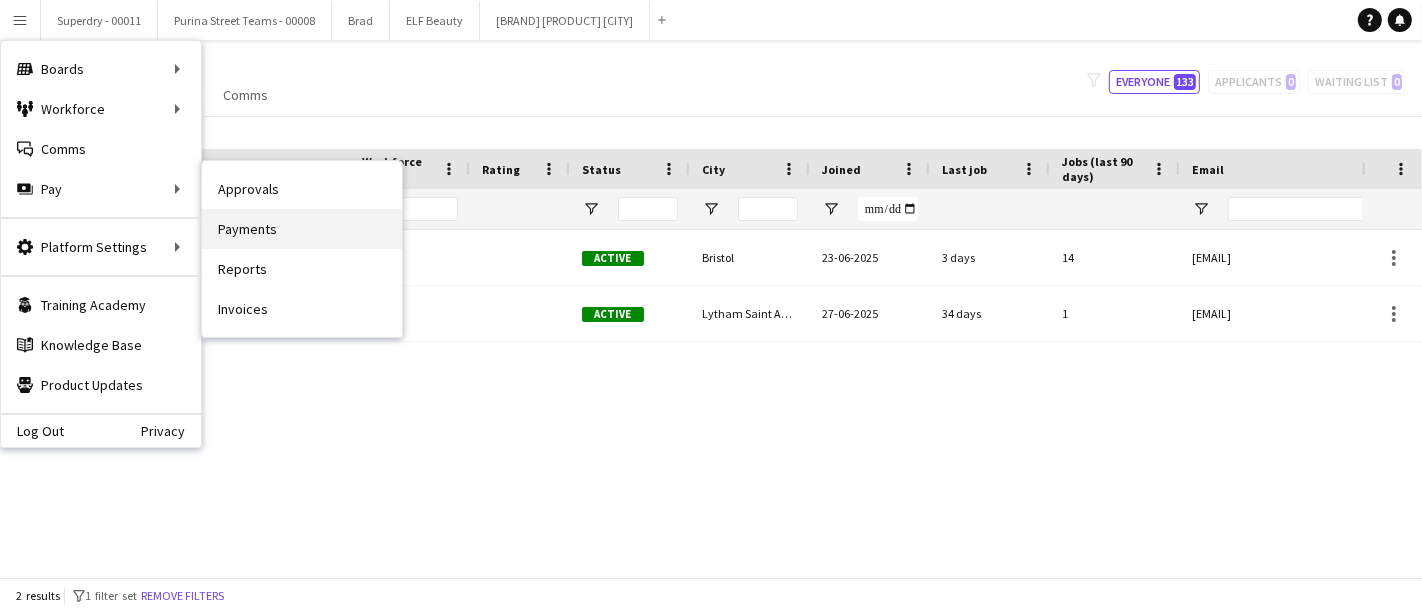 click on "Payments" at bounding box center (302, 229) 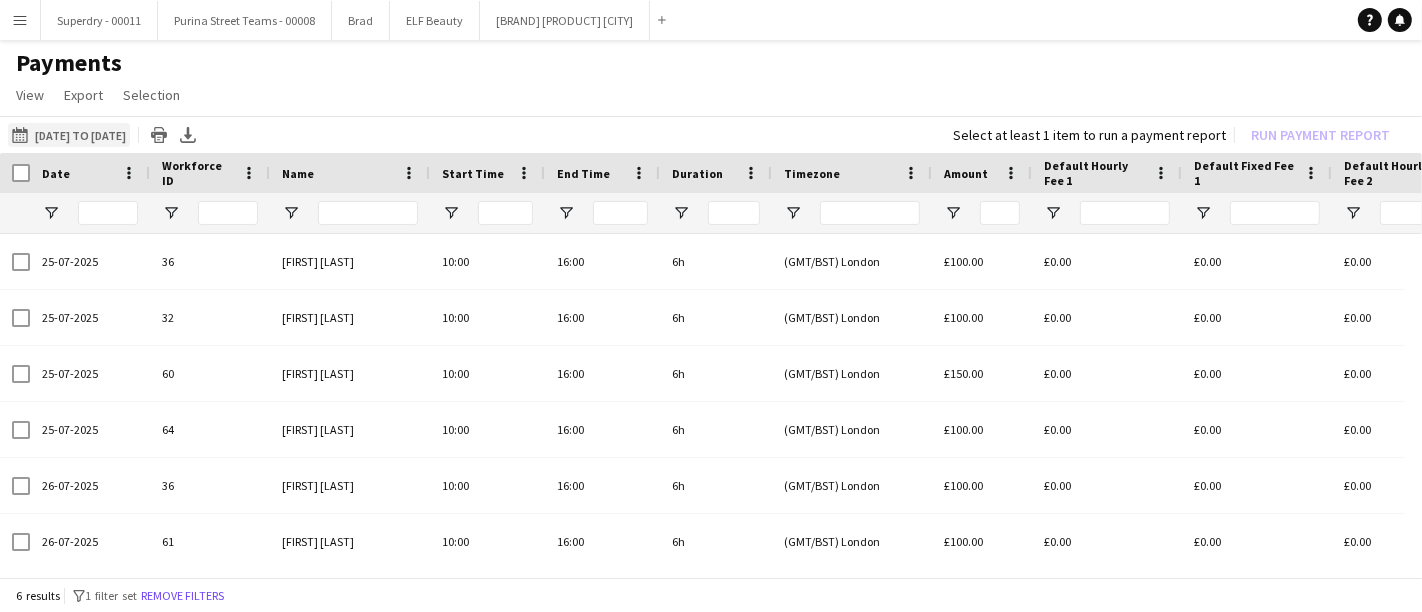 click on "01-06-2025 to 27-07-2025
01-06-2025 to 27-07-2025" 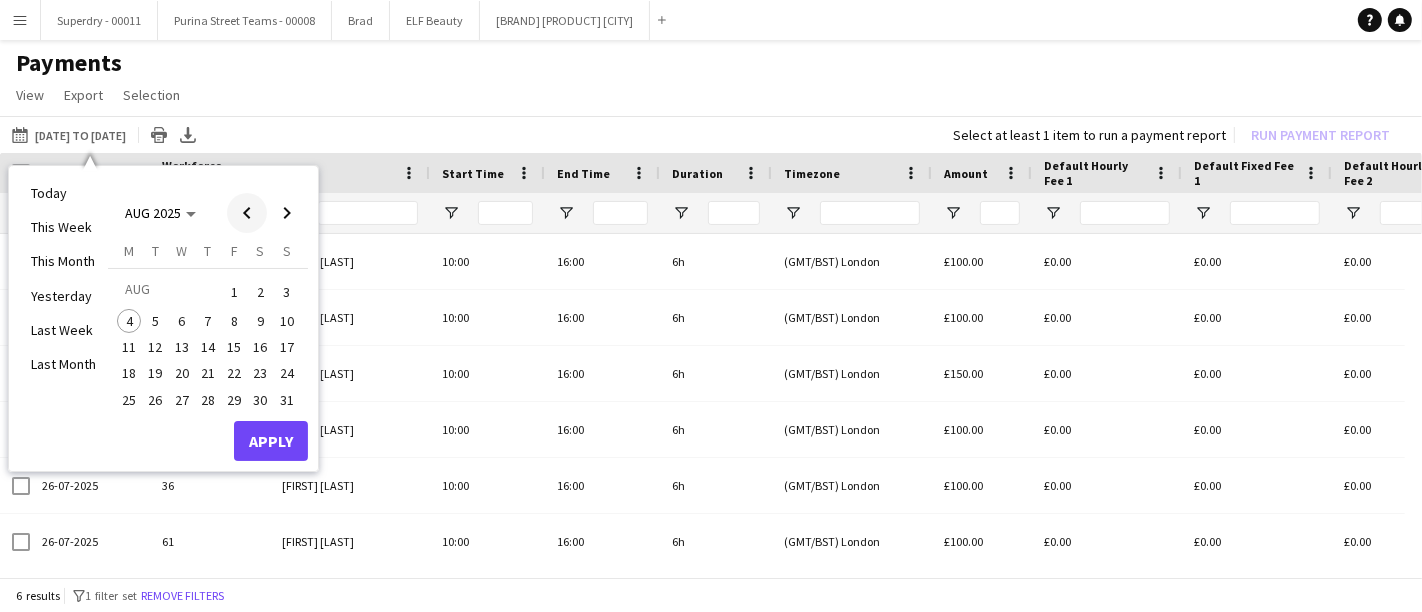 click at bounding box center (247, 213) 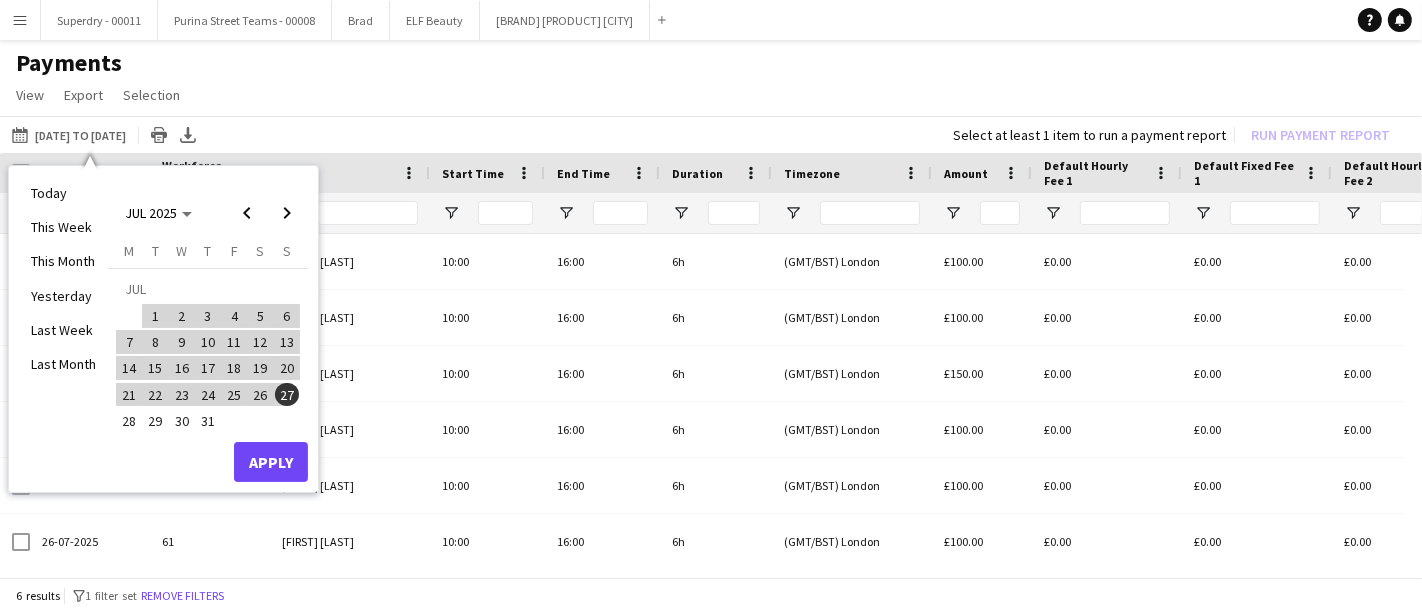 click on "1" at bounding box center [156, 316] 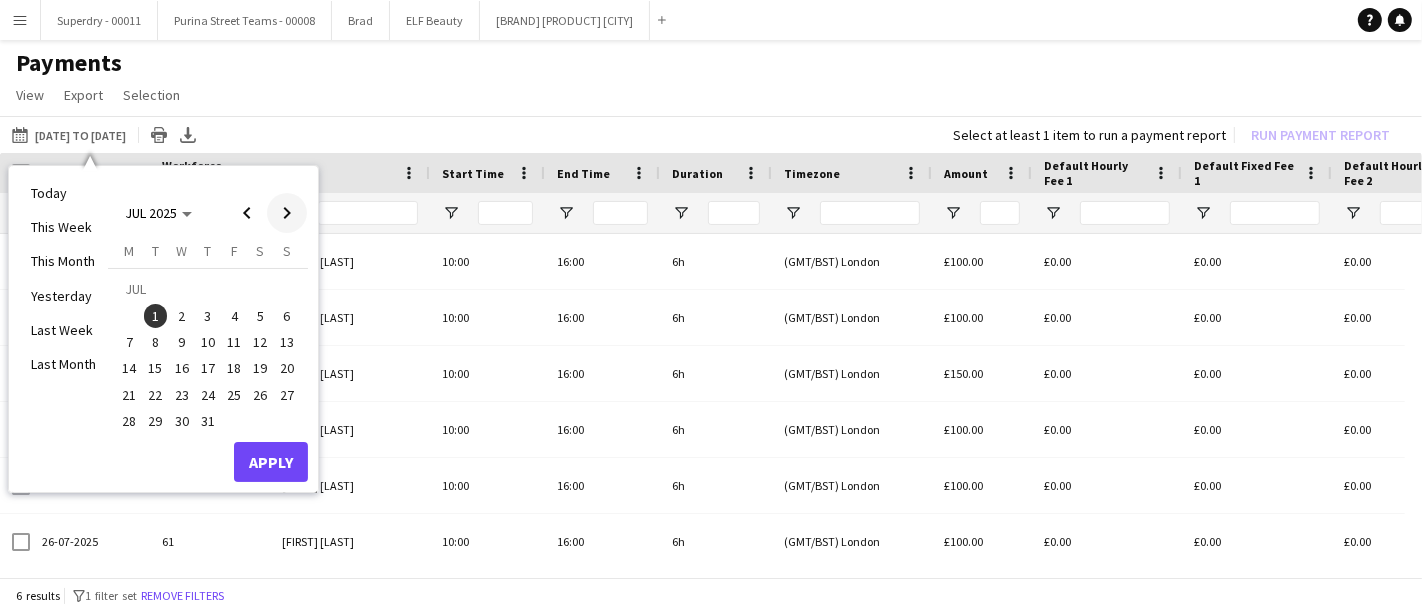 click at bounding box center [287, 213] 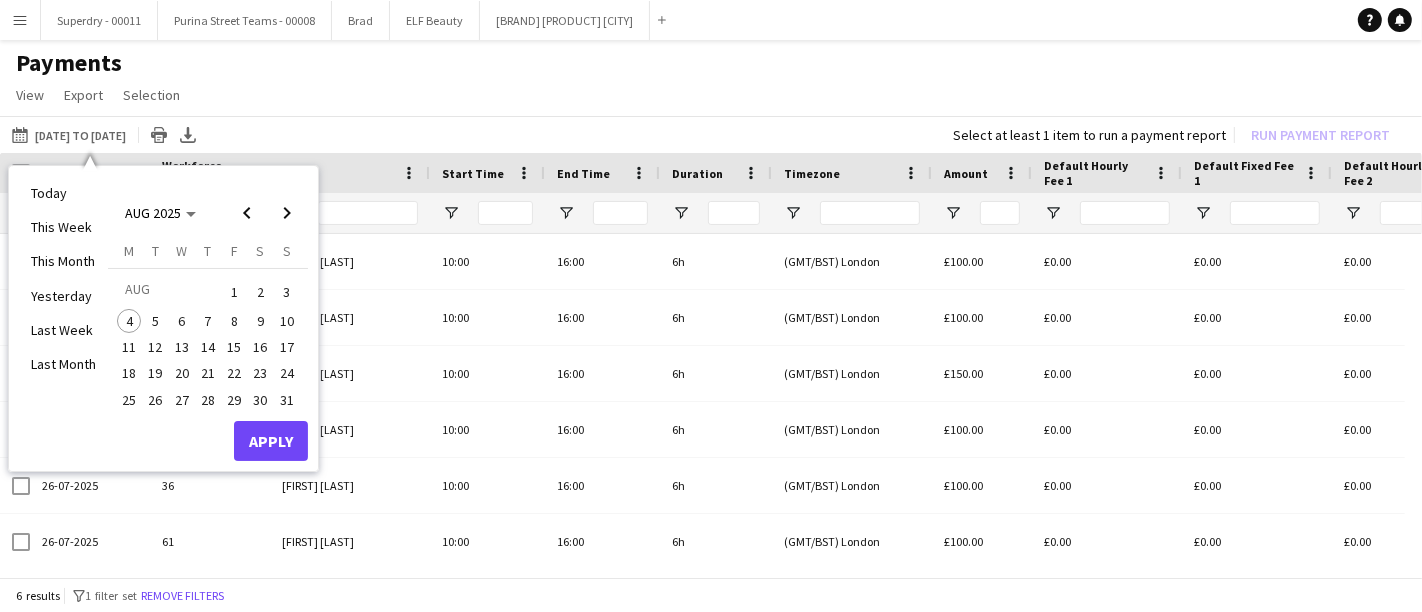 click on "Monday M Tuesday T Wednesday W Thursday T Friday F Saturday S Sunday S  AUG   1   2   3   4   5   6   7   8   9   10   11   12   13   14   15   16   17   18   19   20   21   22   23   24   25   26   27   28   29   30   31
Comparison range
Comparison range" at bounding box center [208, 331] 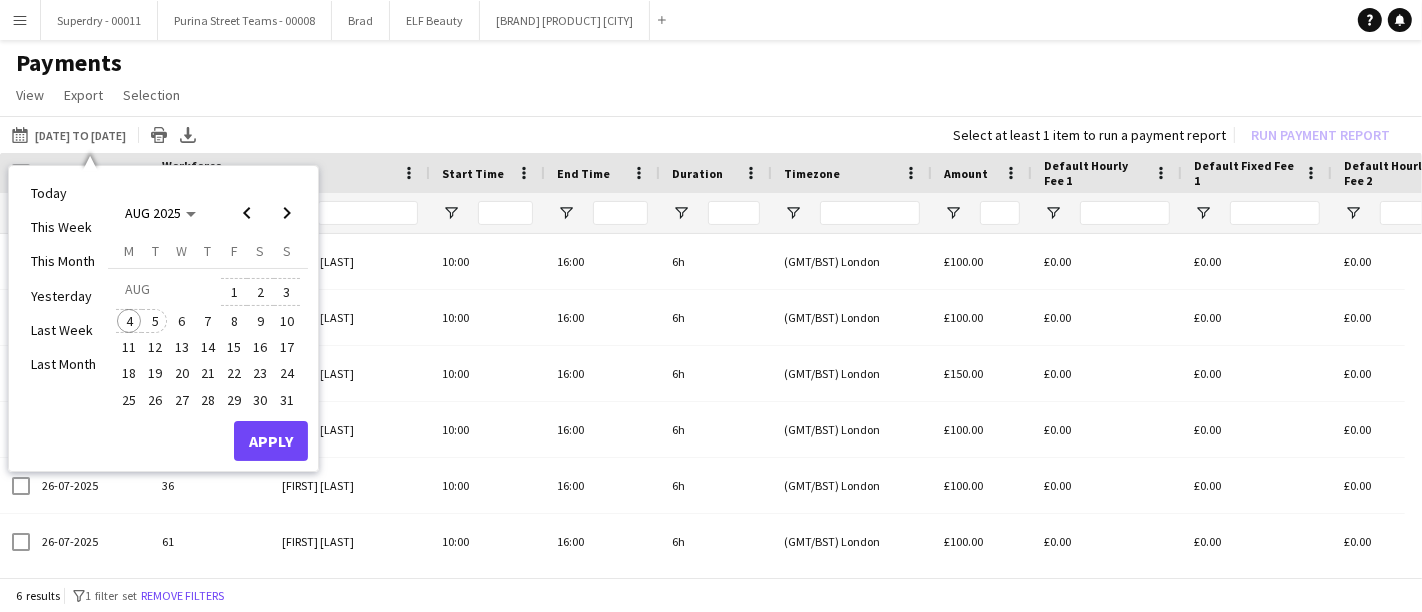 click on "5" at bounding box center [156, 321] 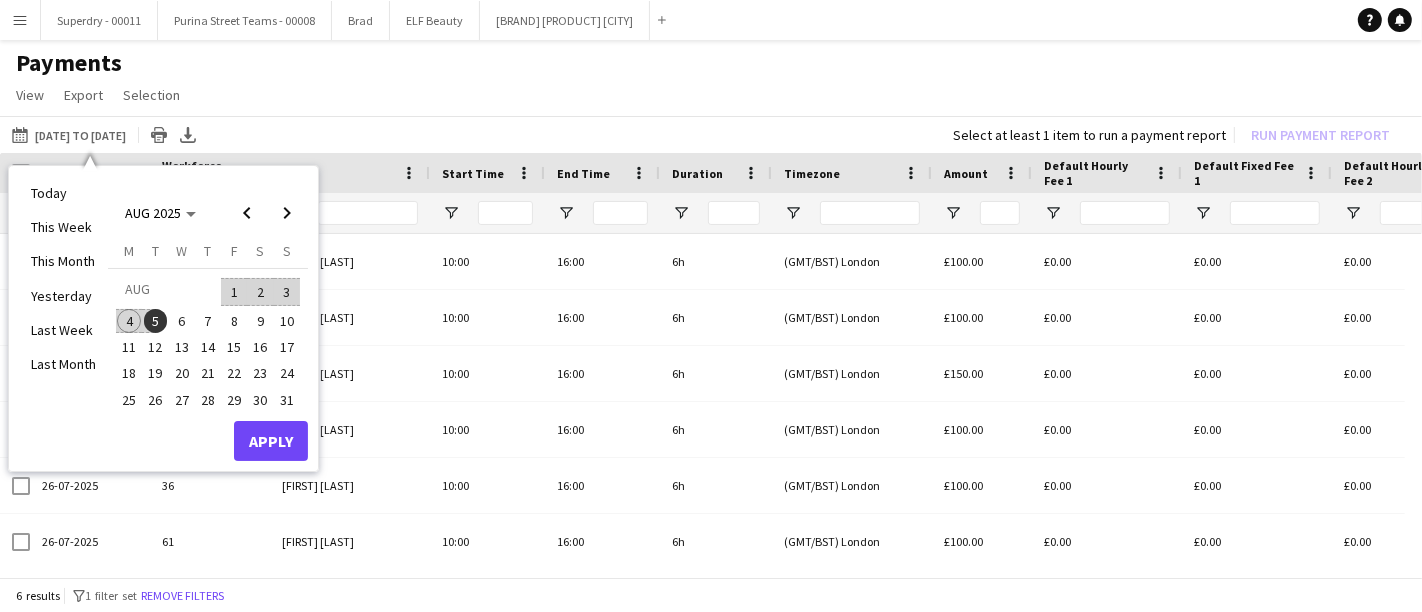 click on "4" at bounding box center [129, 321] 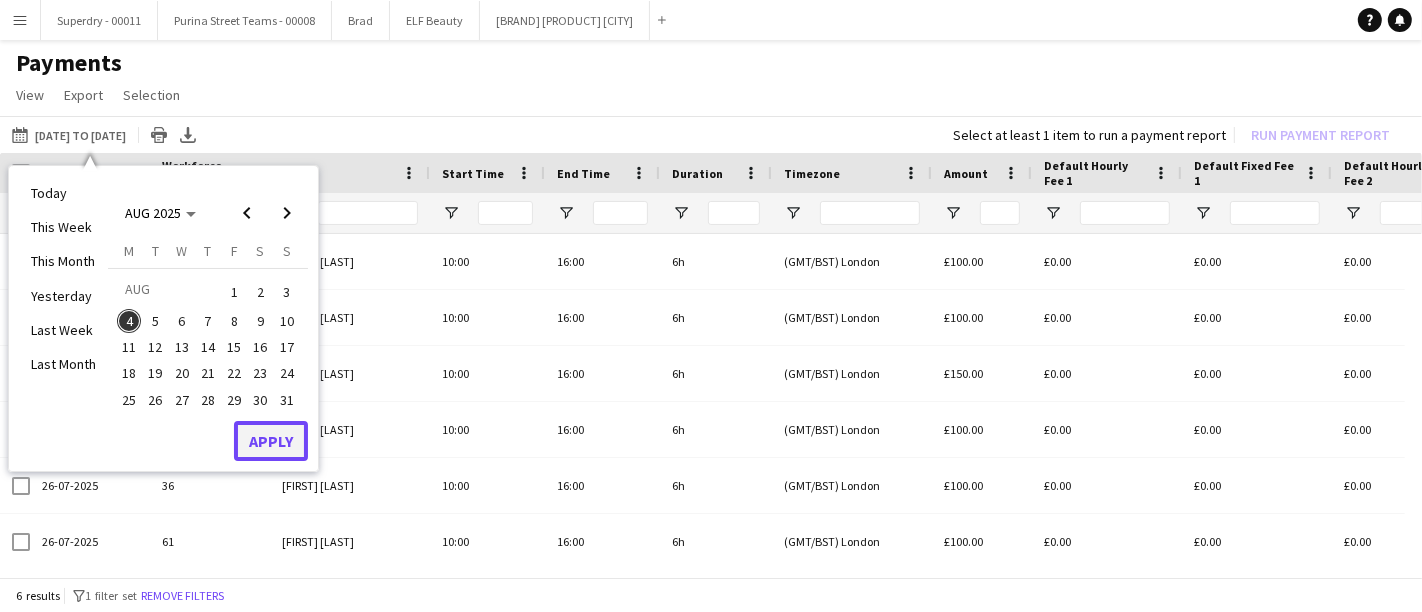 click on "Apply" at bounding box center (271, 441) 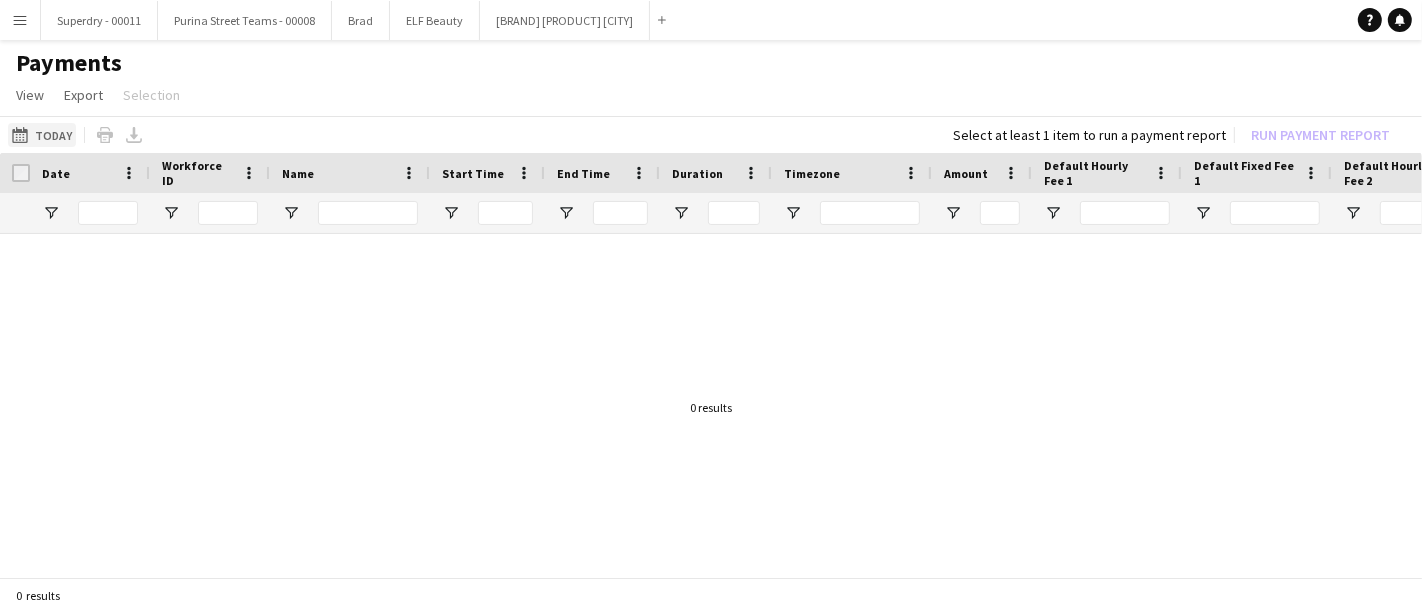 click on "01-06-2025 to 27-07-2025
Today" 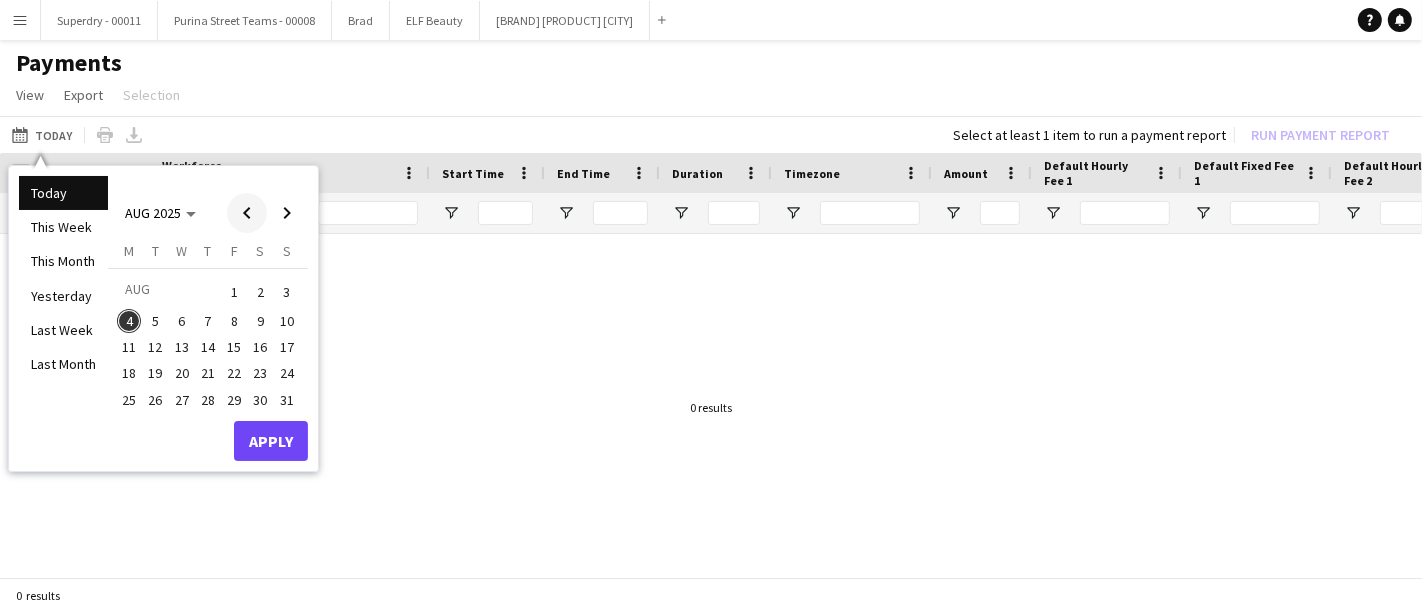 click at bounding box center (247, 213) 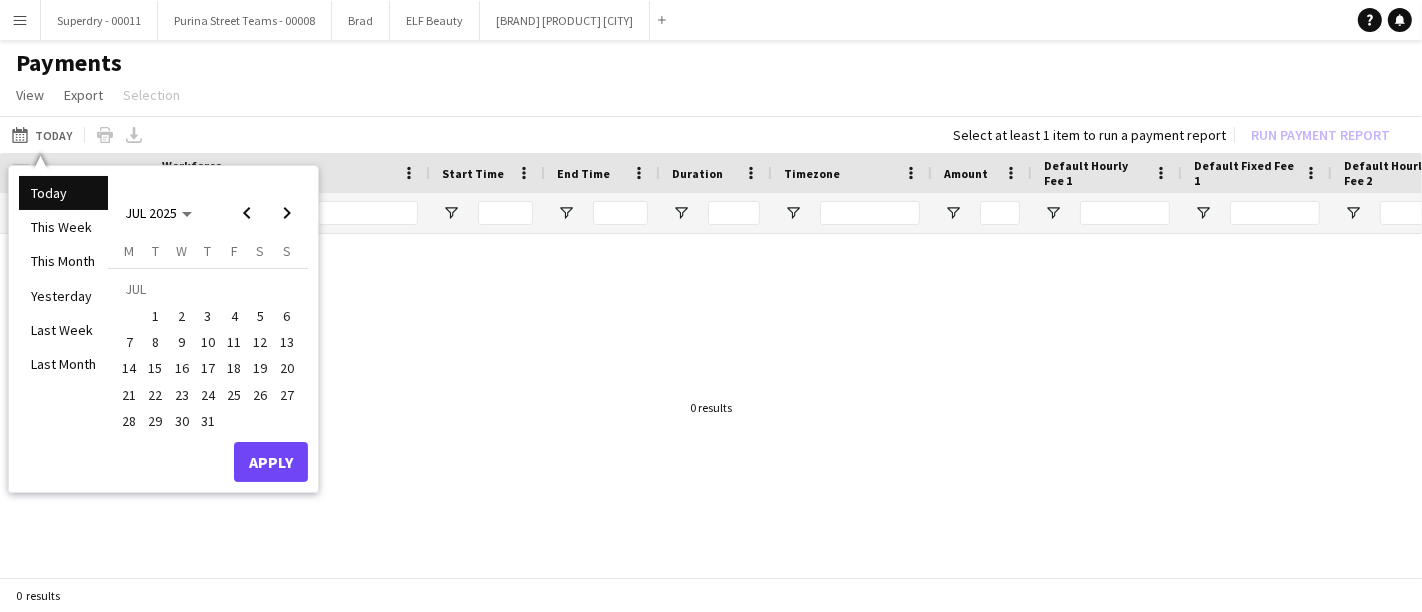 click on "1" at bounding box center (156, 316) 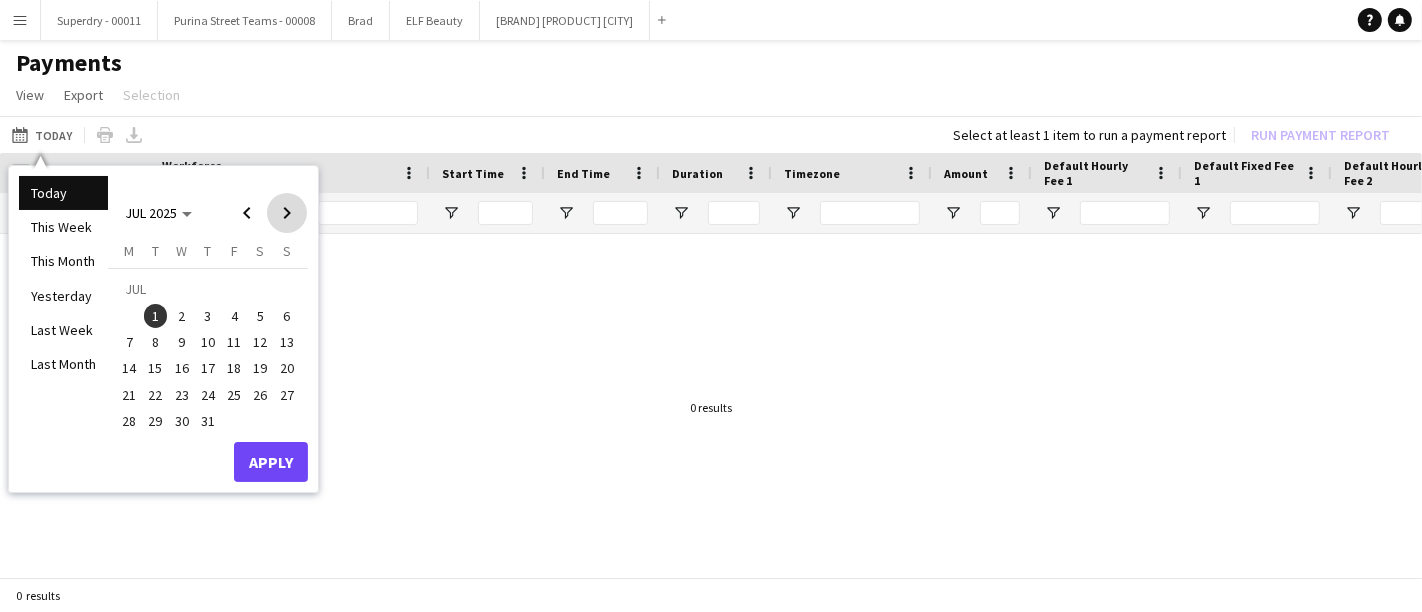 click at bounding box center [287, 213] 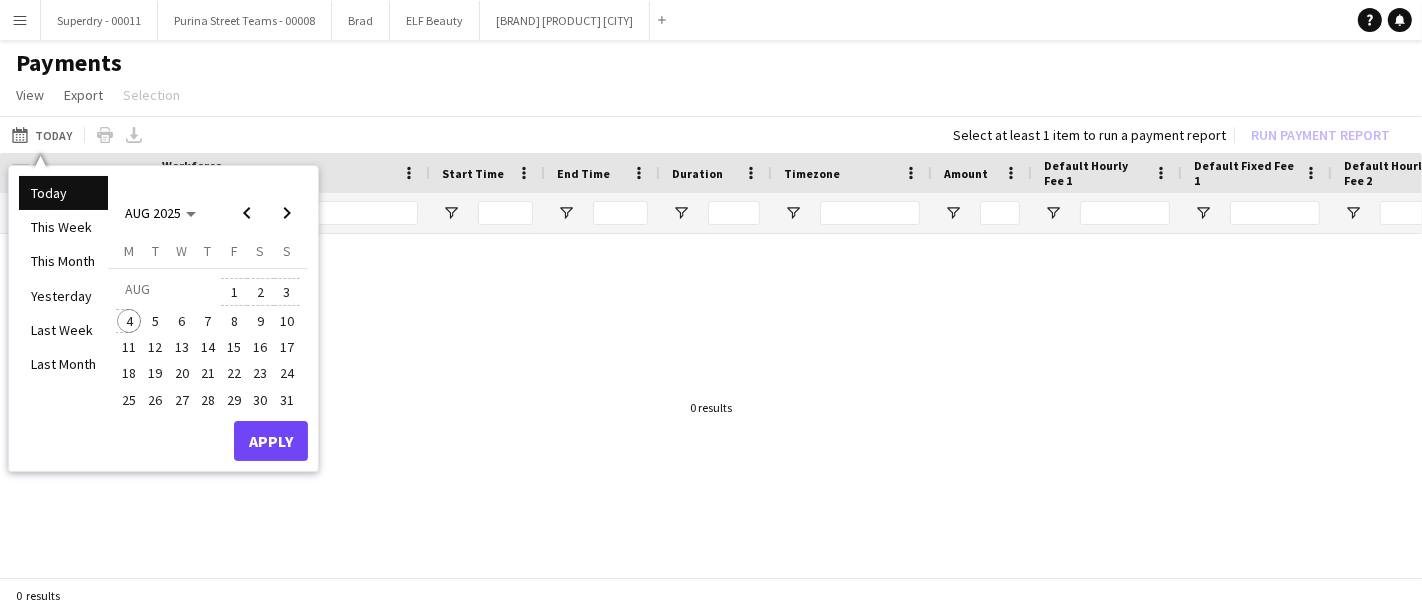 click on "4" at bounding box center (129, 321) 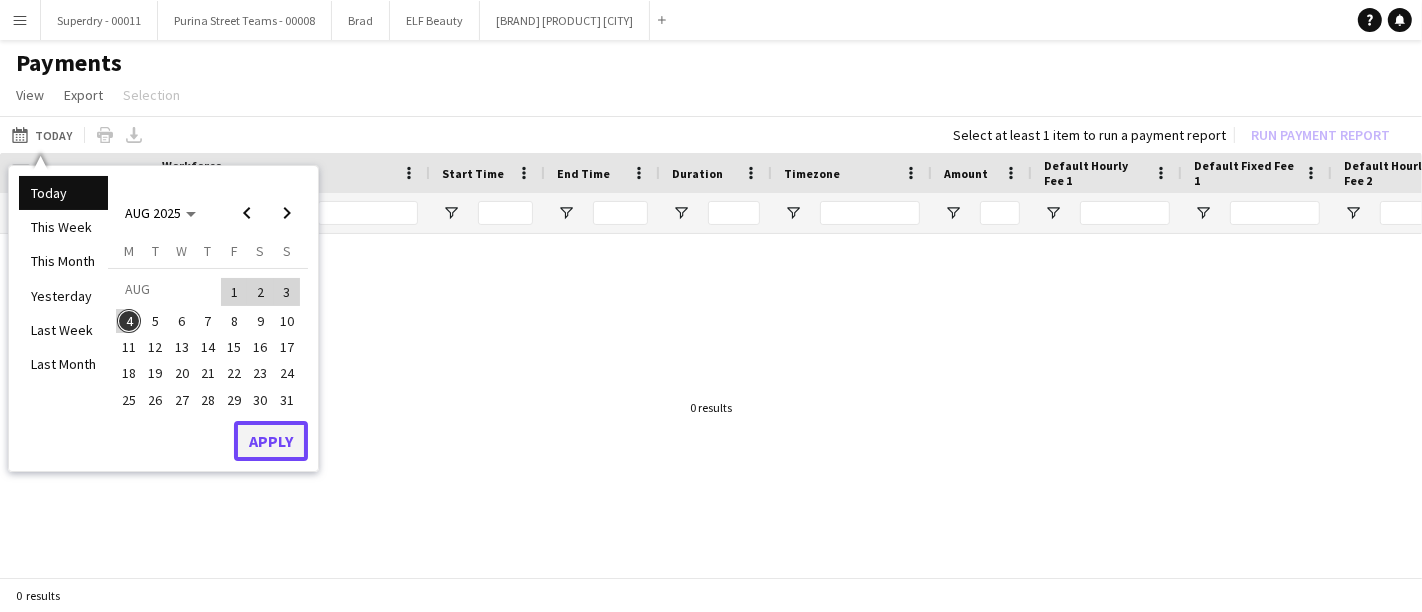 click on "Apply" at bounding box center (271, 441) 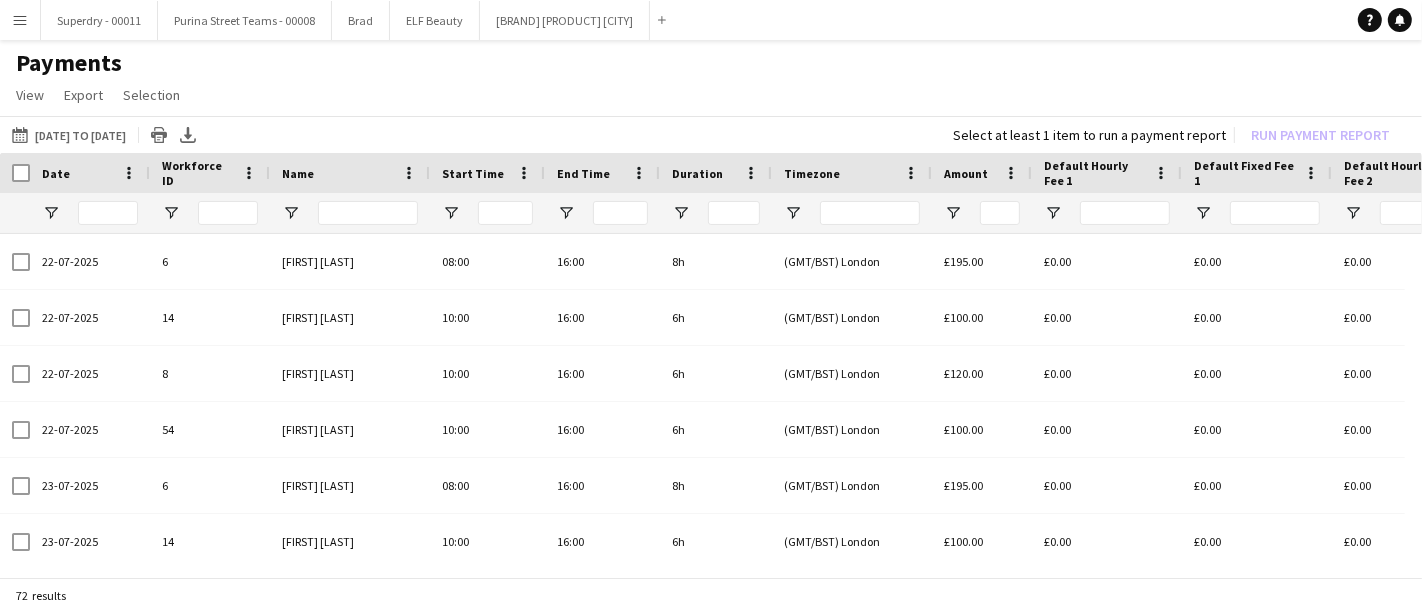scroll, scrollTop: 0, scrollLeft: 366, axis: horizontal 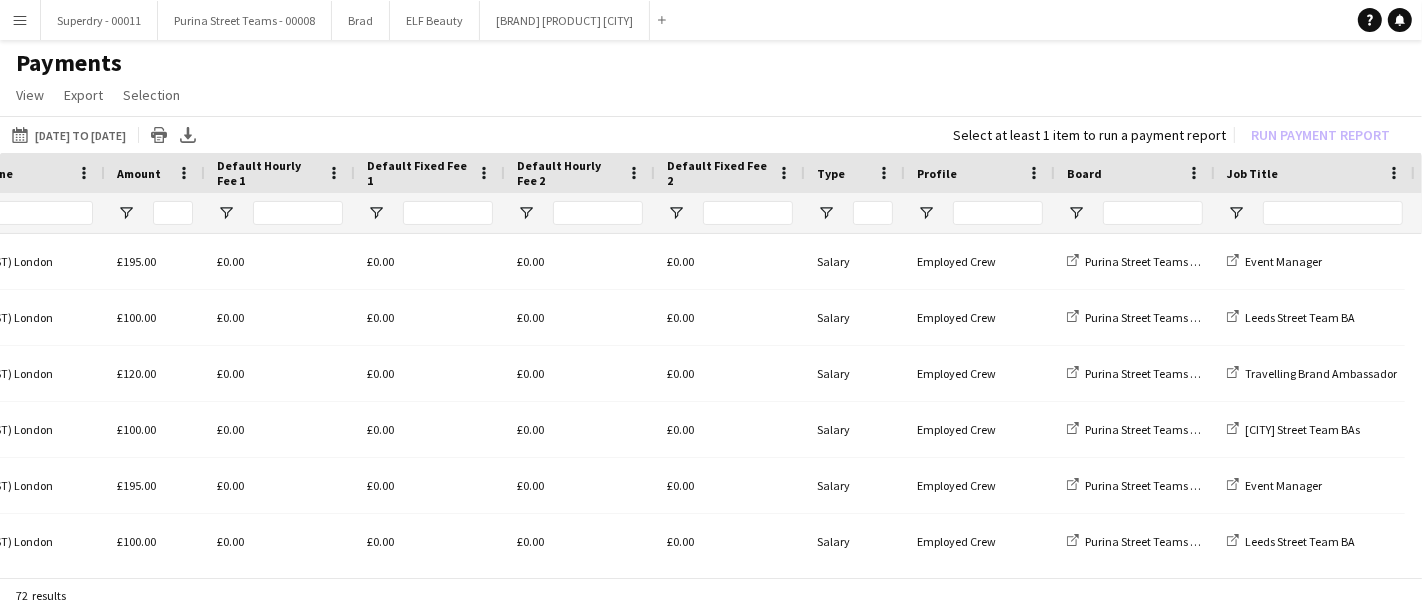 click at bounding box center [980, 213] 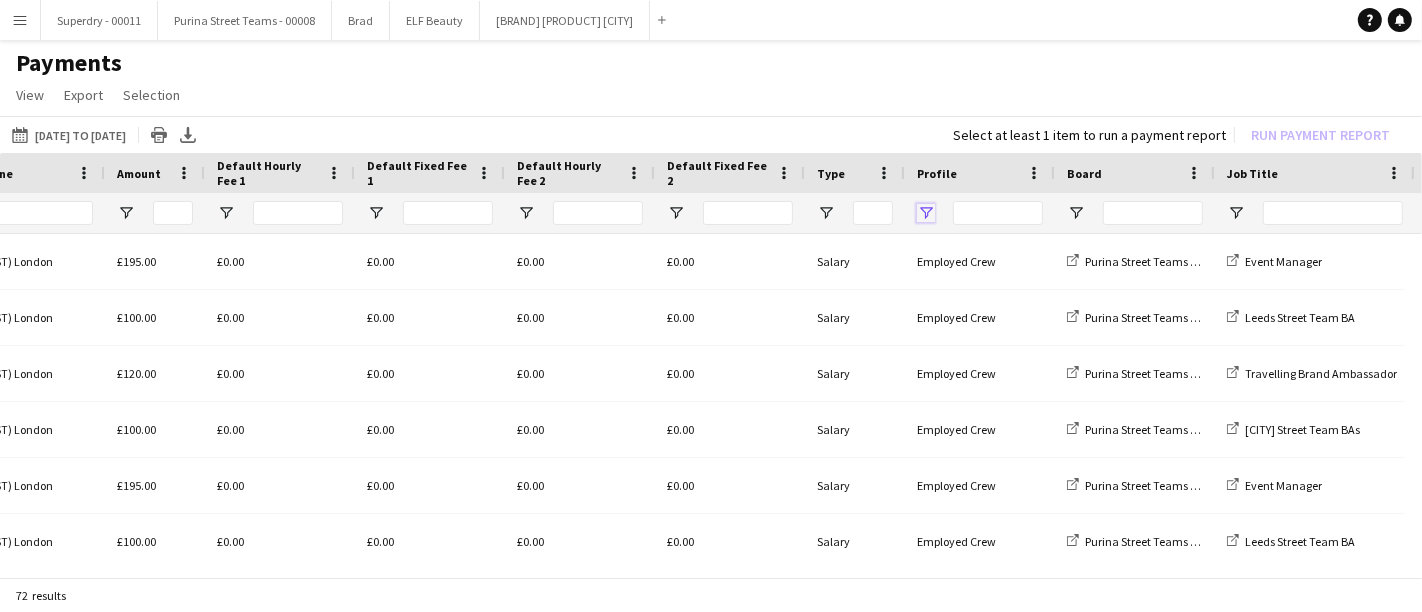 click at bounding box center [926, 213] 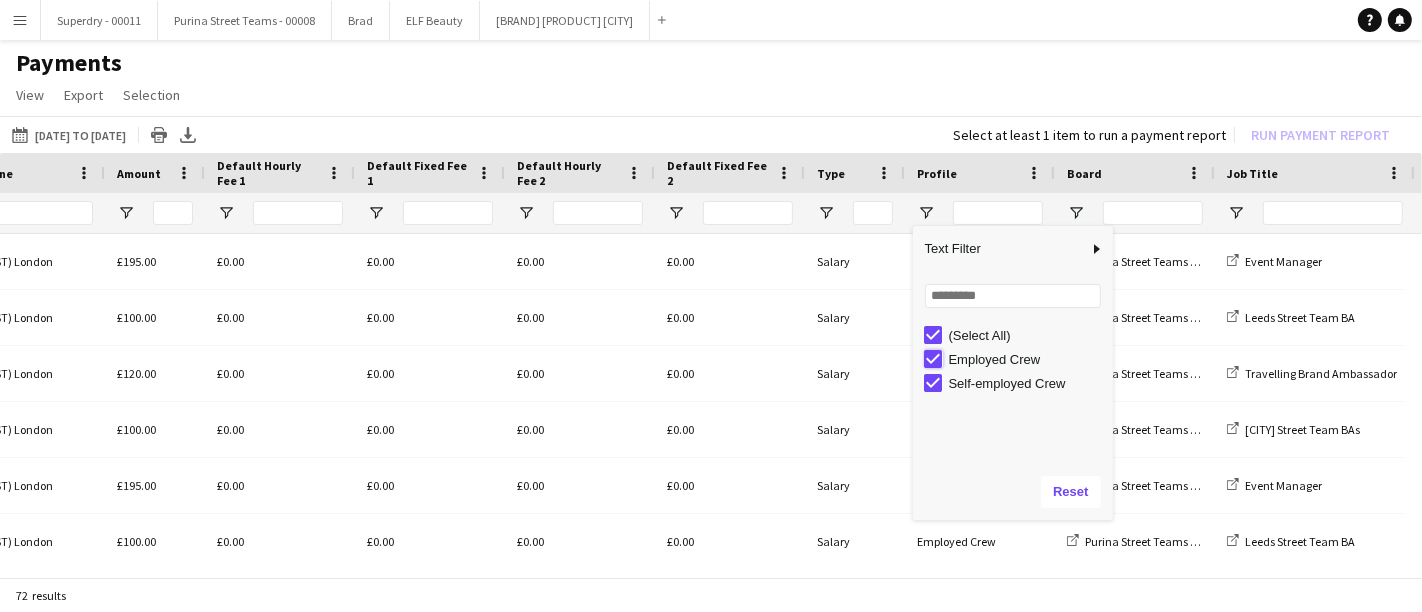 type on "**********" 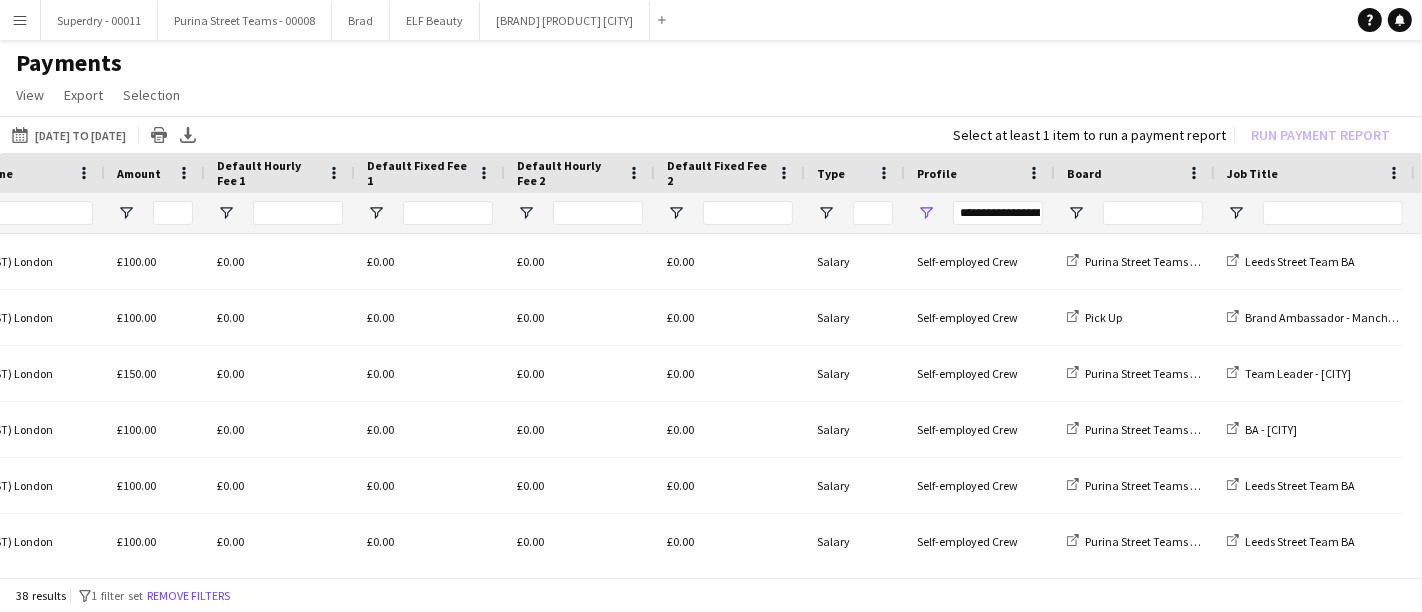 click on "View  Customise view Customise filters Reset Filters Reset View Reset All  Export  Export as XLSX Export as CSV Export as PDF  Selection  All for Date Range Clear All All Filtered Clear All Filtered" 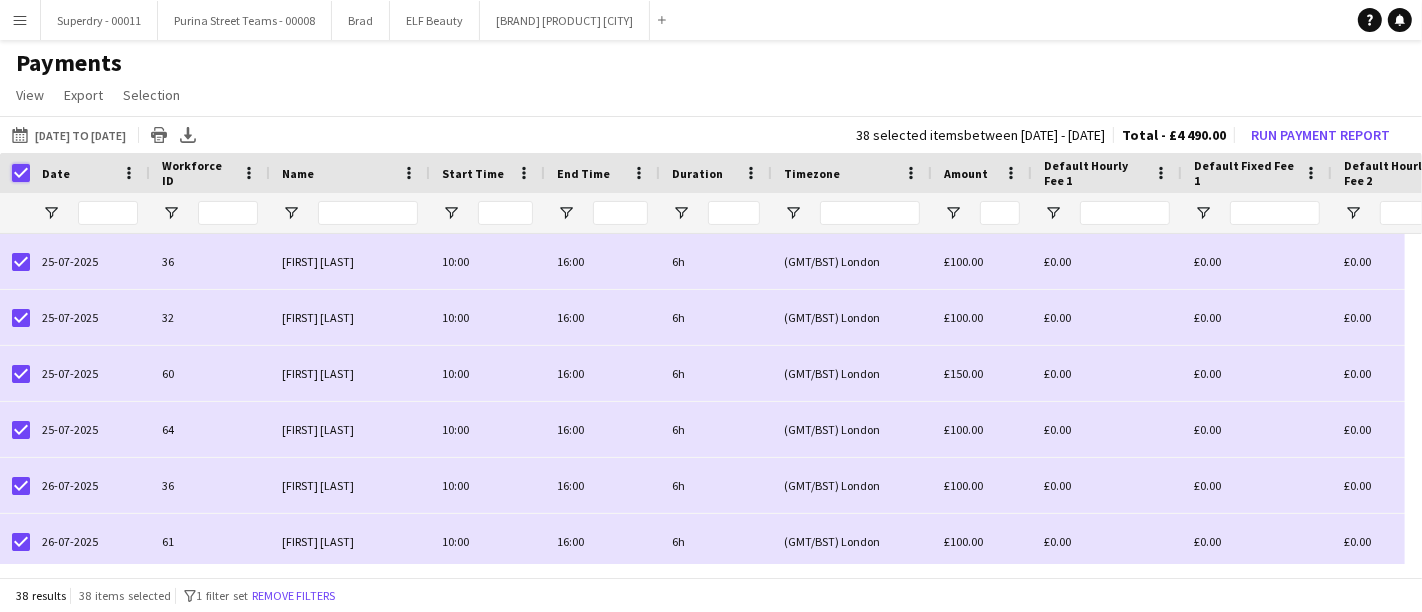 scroll, scrollTop: 311, scrollLeft: 0, axis: vertical 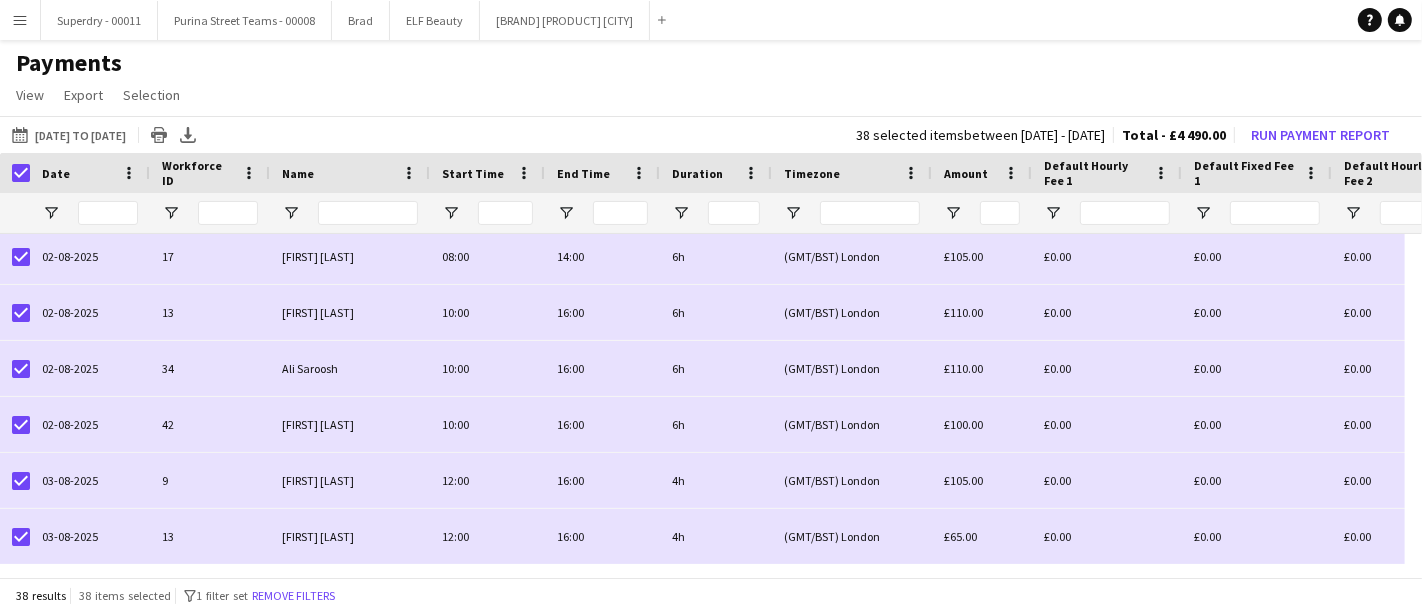 click on "Menu" at bounding box center (20, 20) 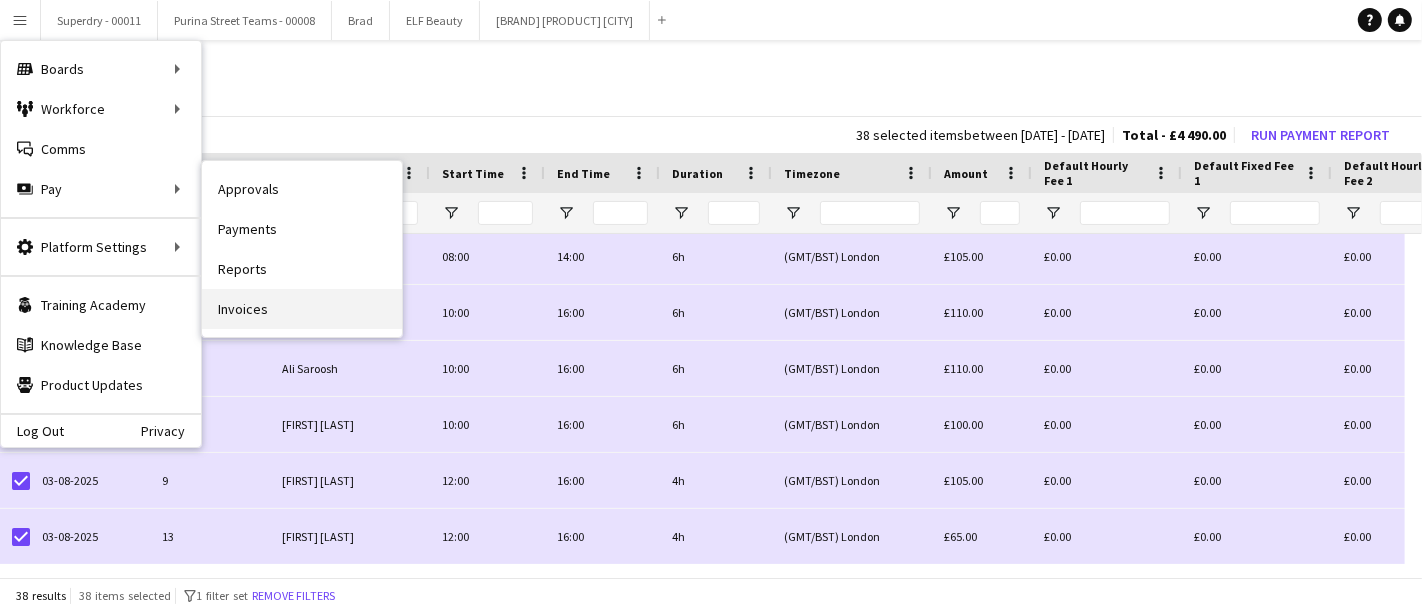 click on "Invoices" at bounding box center [302, 309] 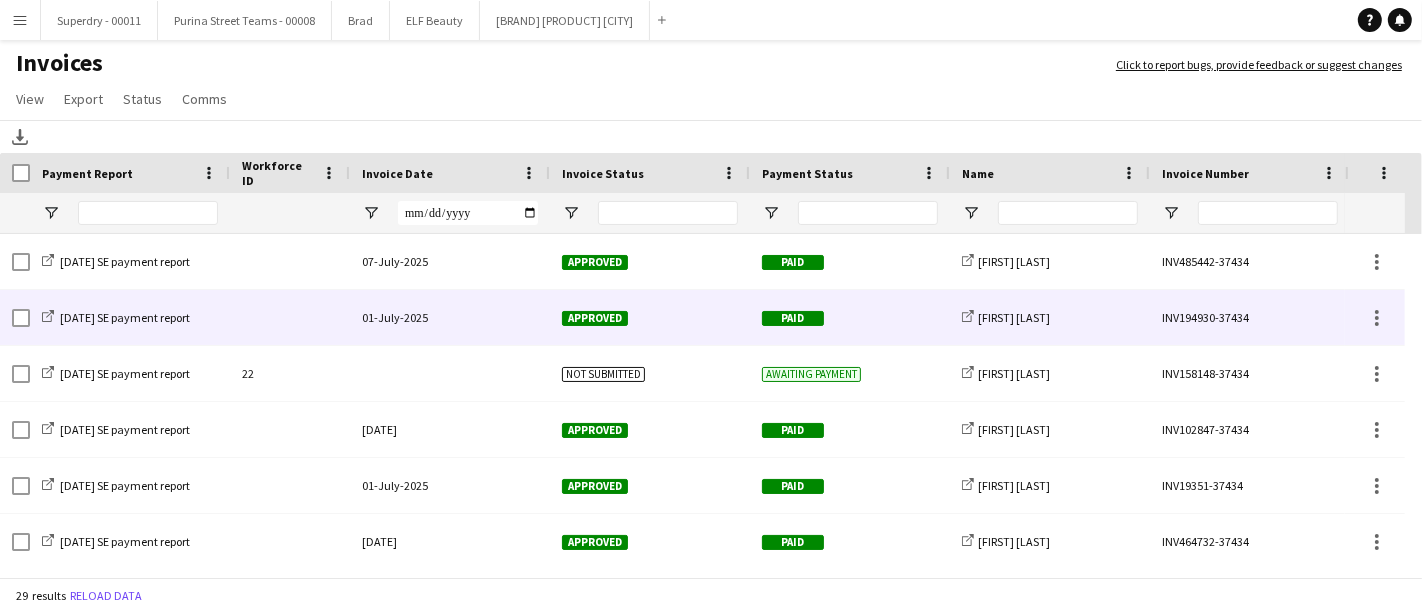 scroll, scrollTop: 96, scrollLeft: 0, axis: vertical 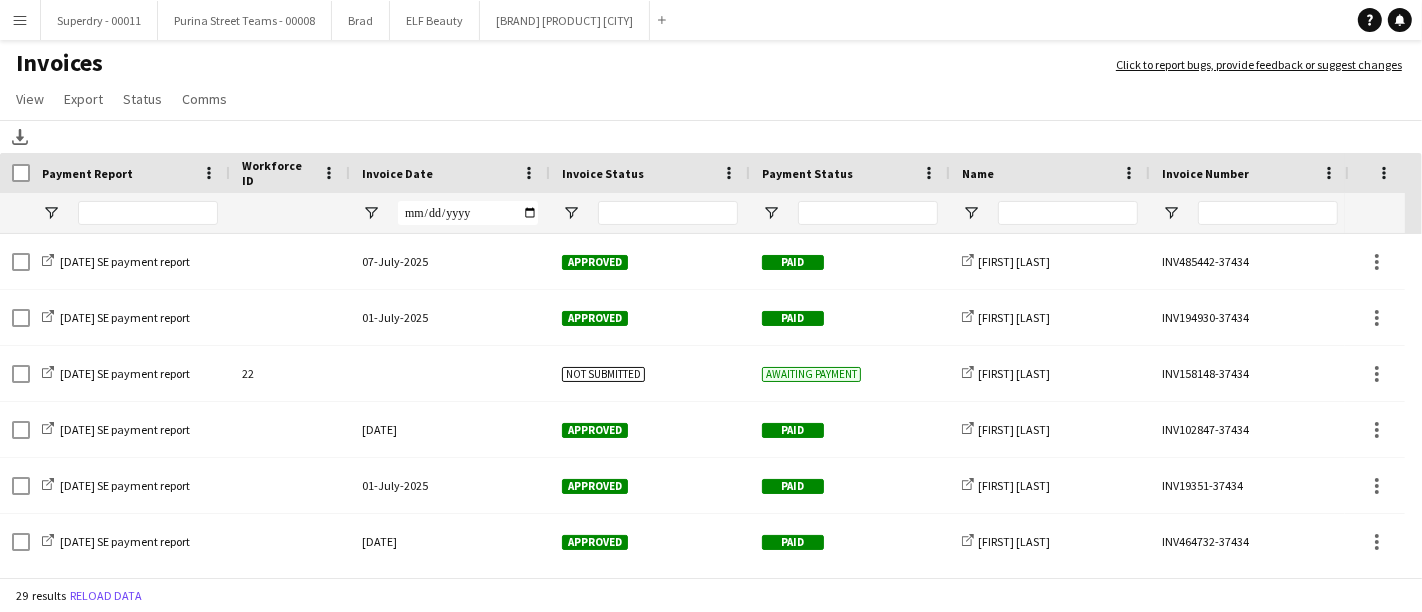 click on "Menu" at bounding box center [20, 20] 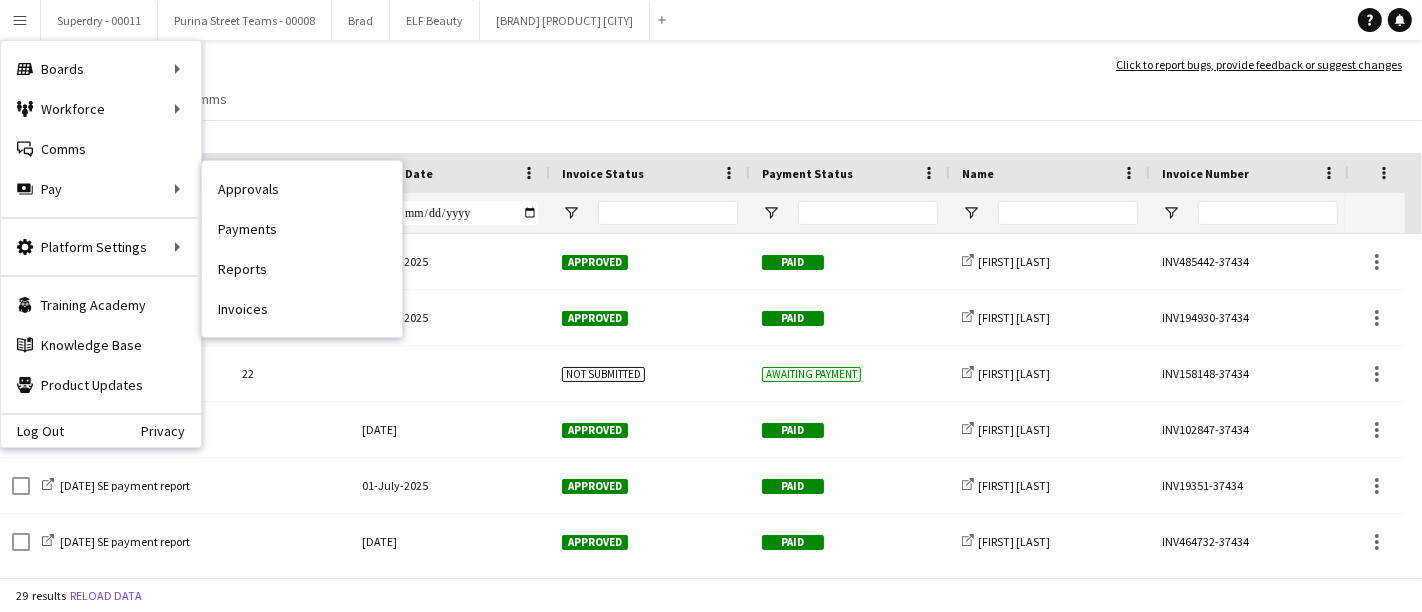 click on "Payments" at bounding box center [302, 229] 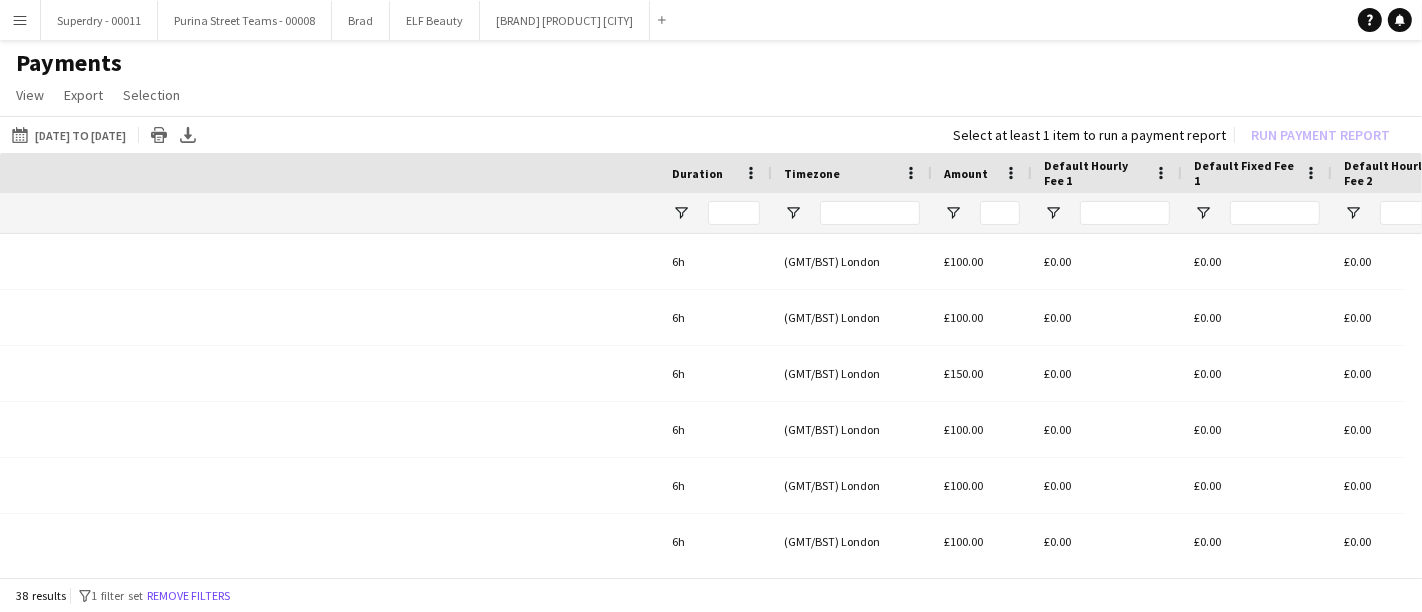 scroll, scrollTop: 0, scrollLeft: 946, axis: horizontal 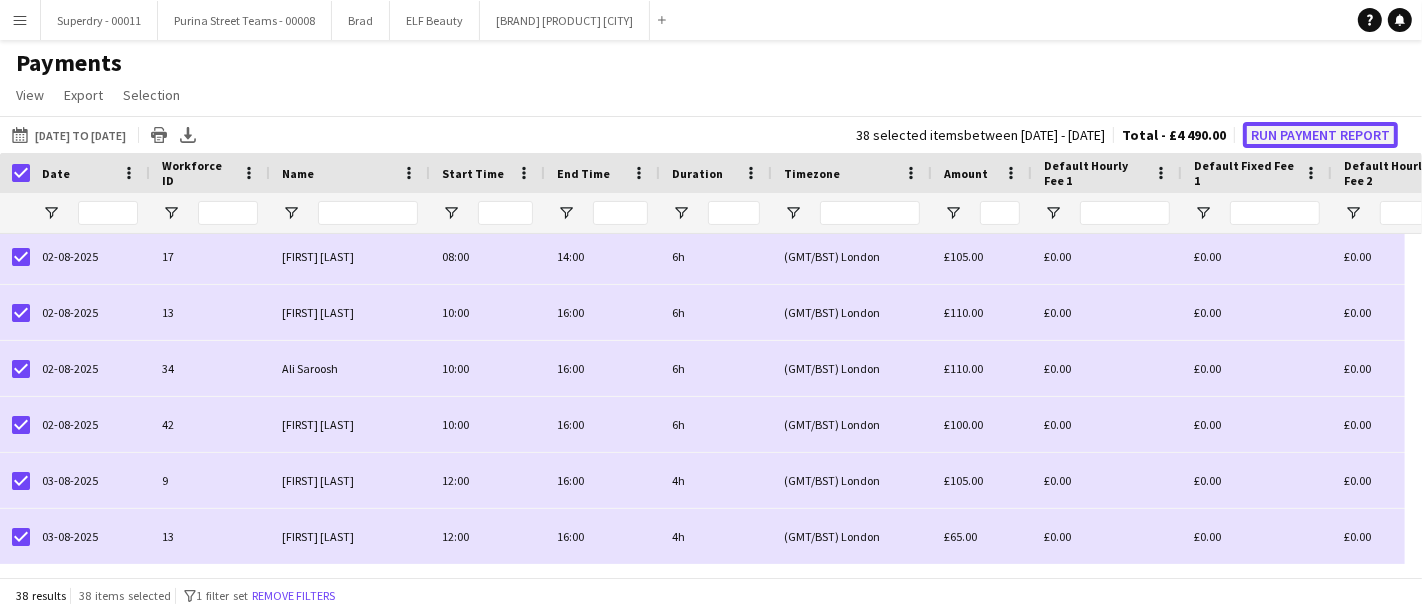 click on "Run Payment Report" 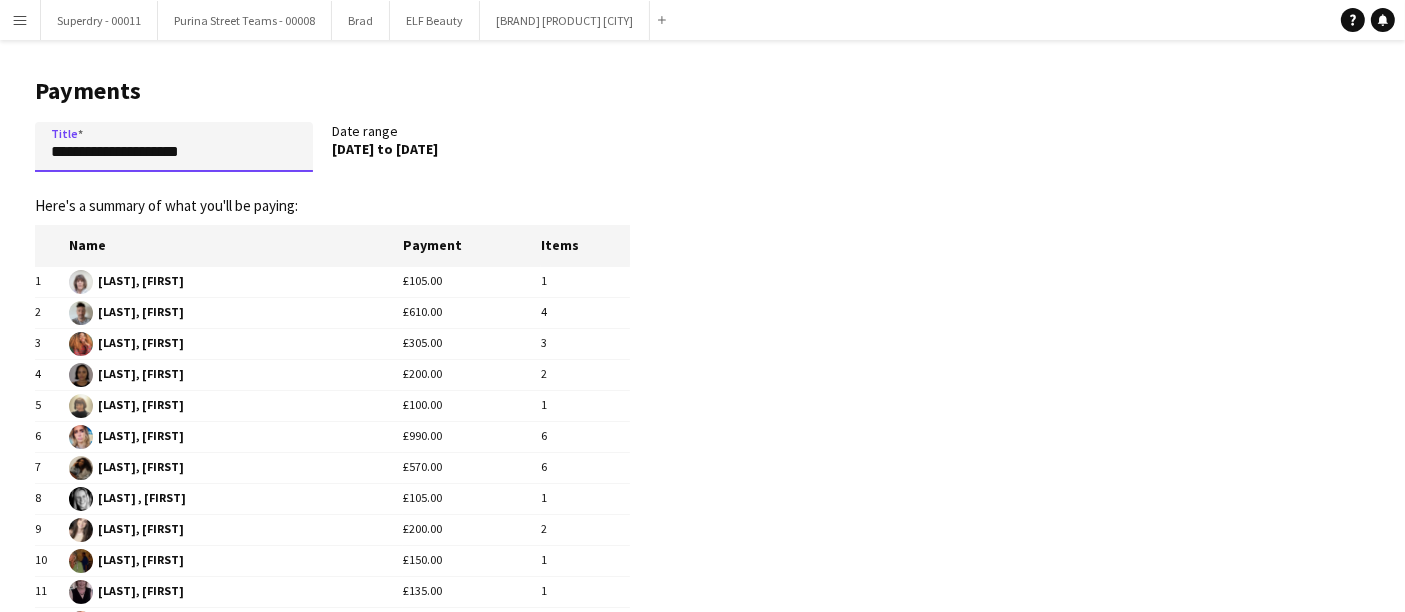 click on "**********" at bounding box center (174, 147) 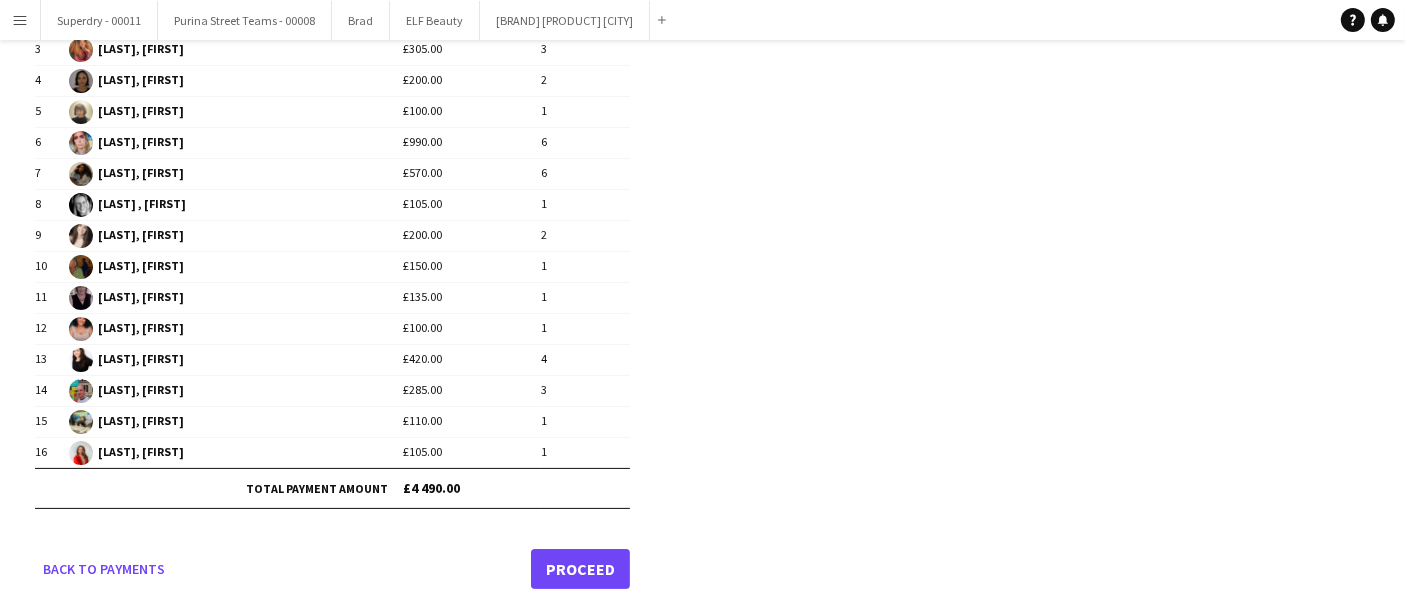 type on "**********" 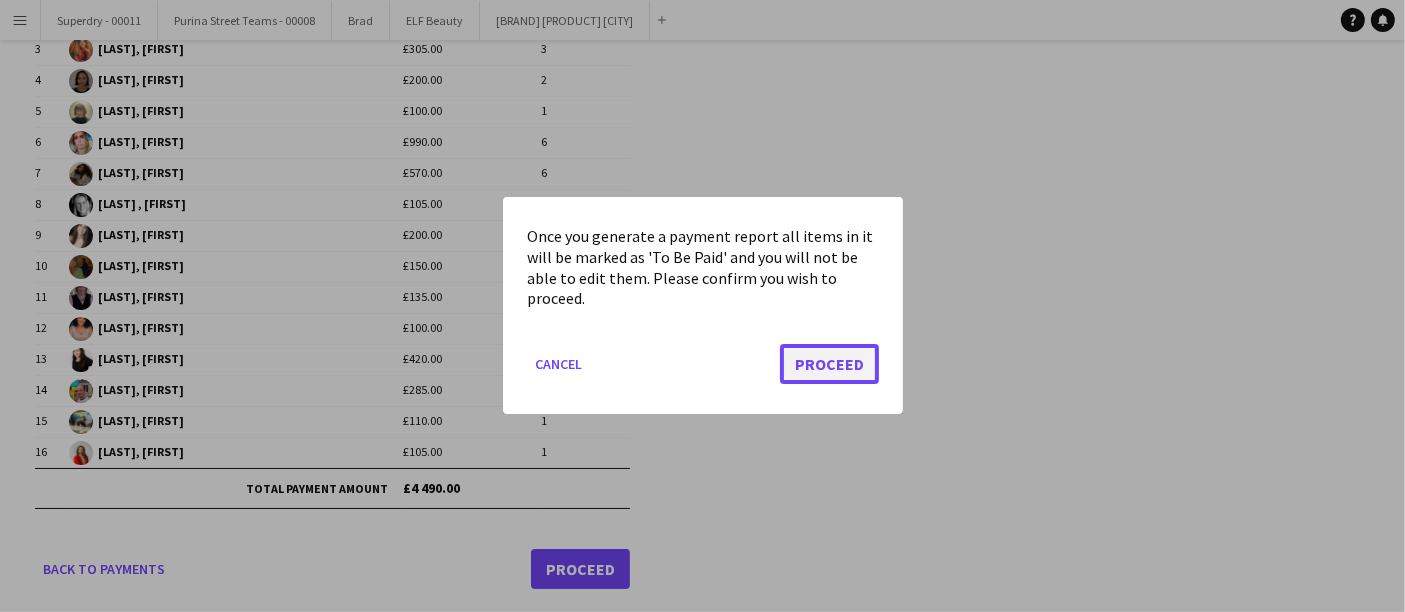 click on "Proceed" 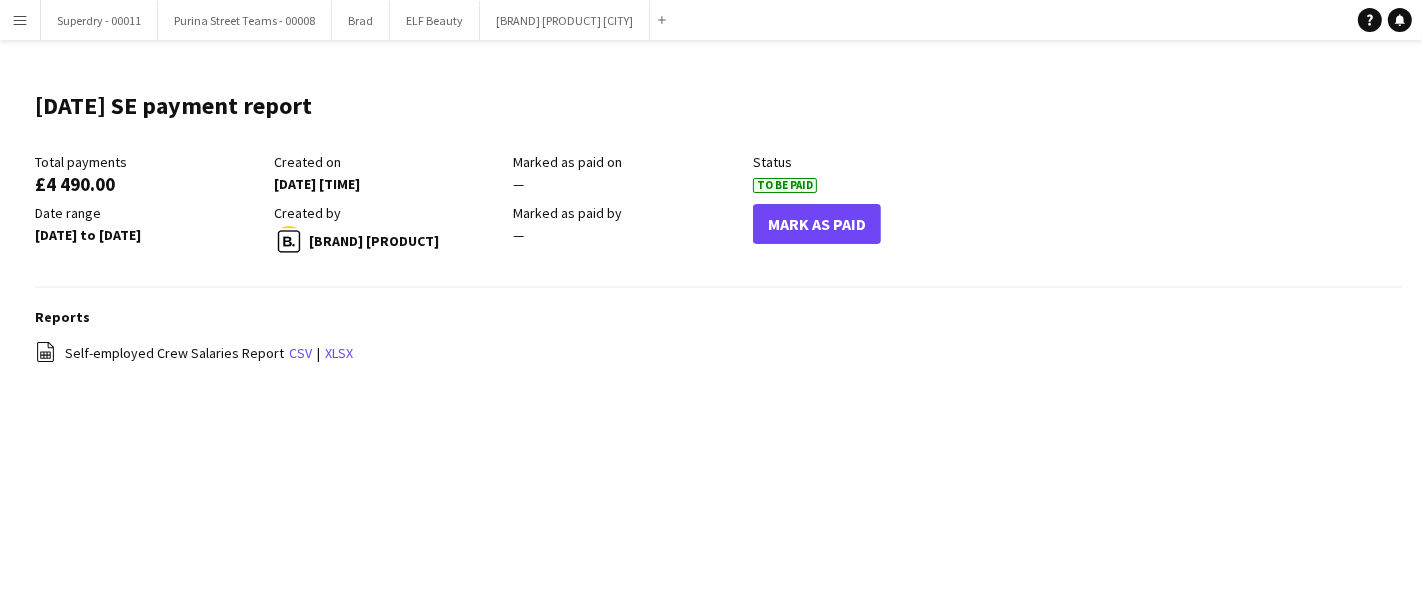 click on "Menu" at bounding box center [20, 20] 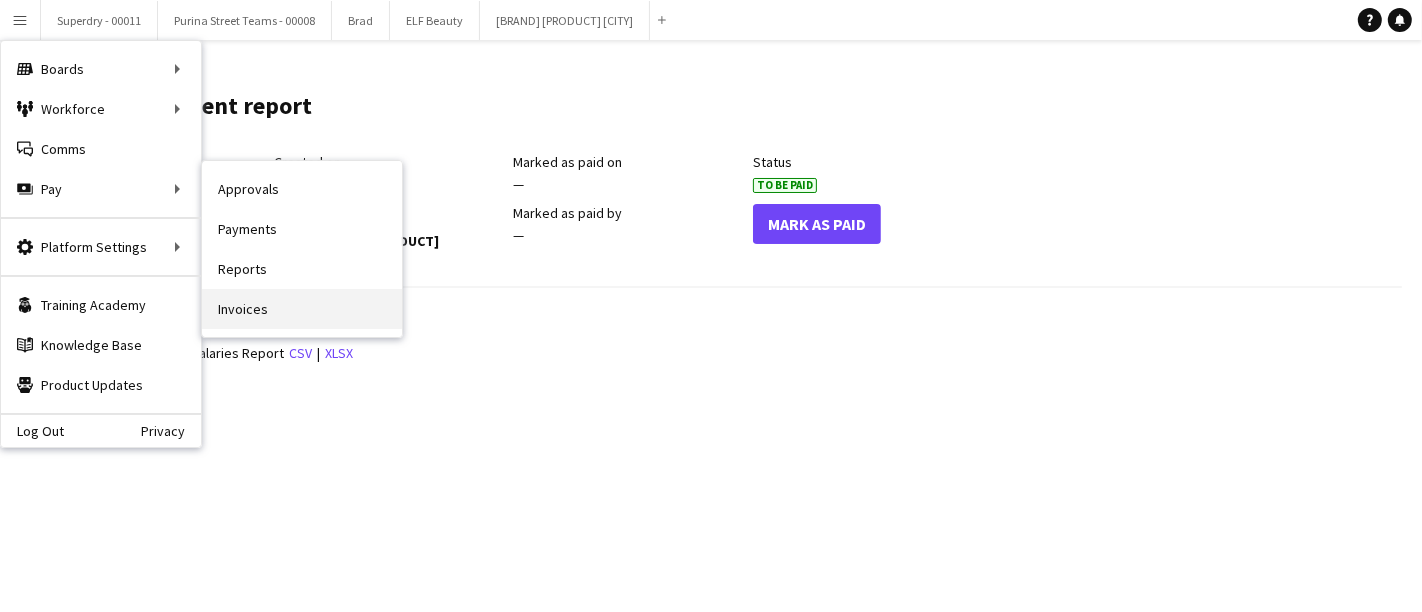 click on "Invoices" at bounding box center [302, 309] 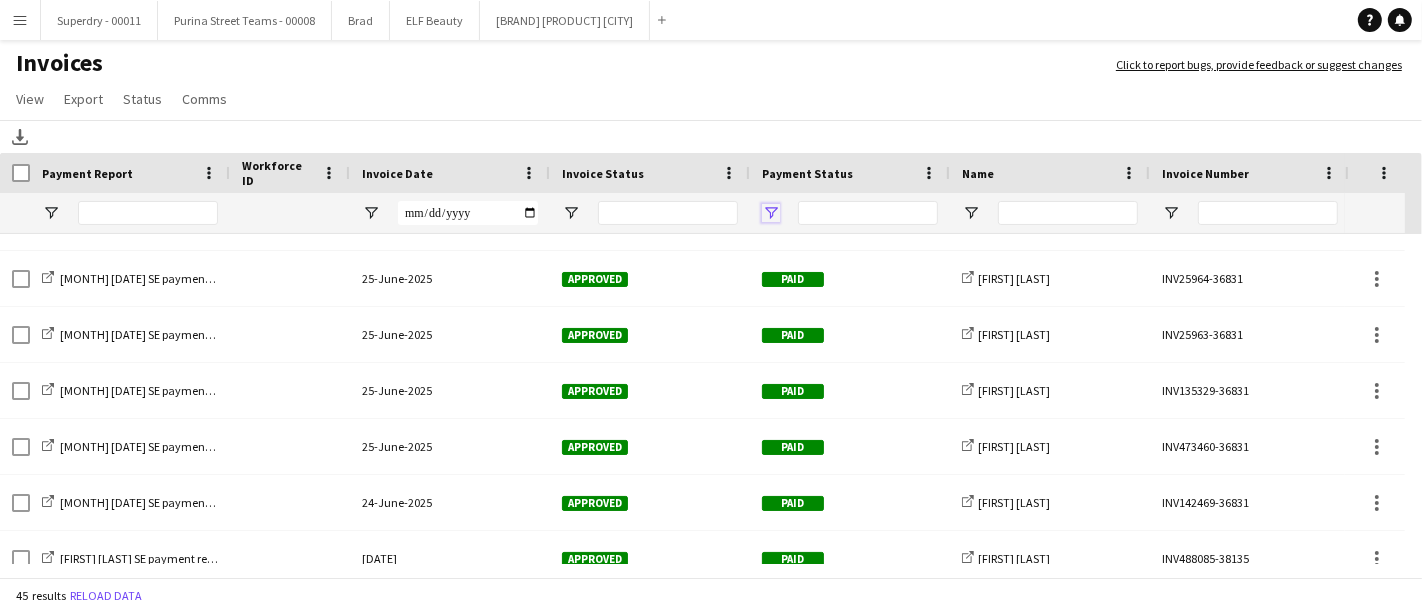 click 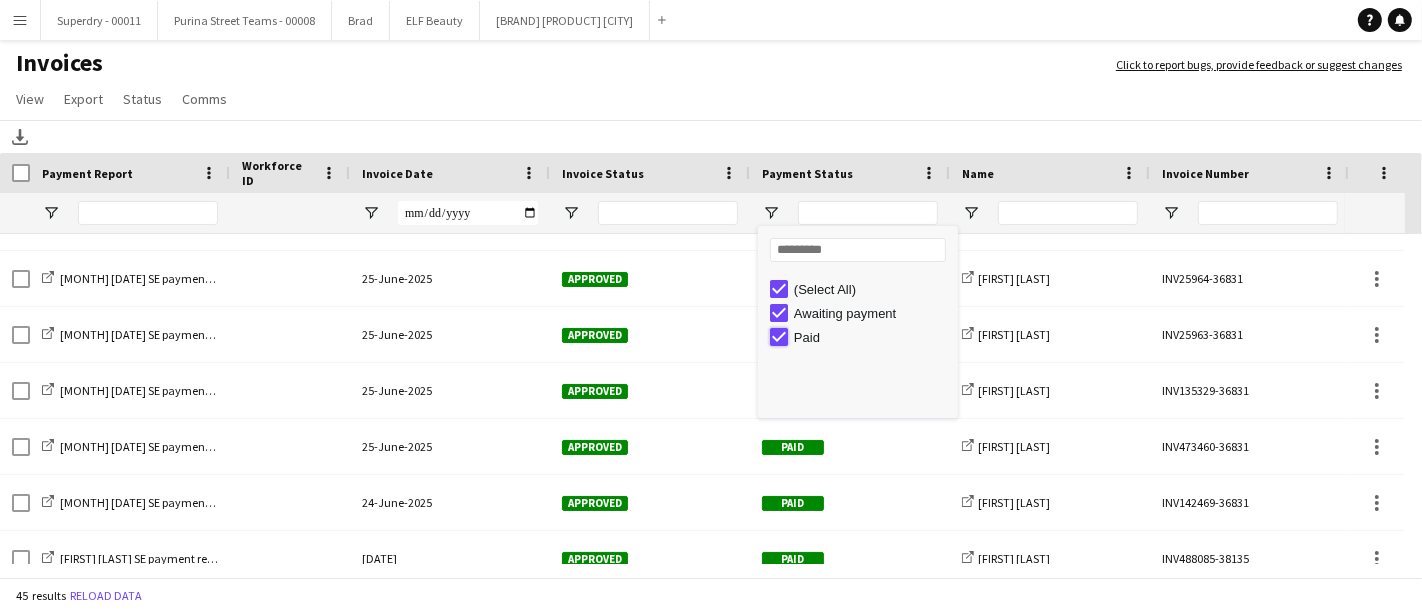 type on "**********" 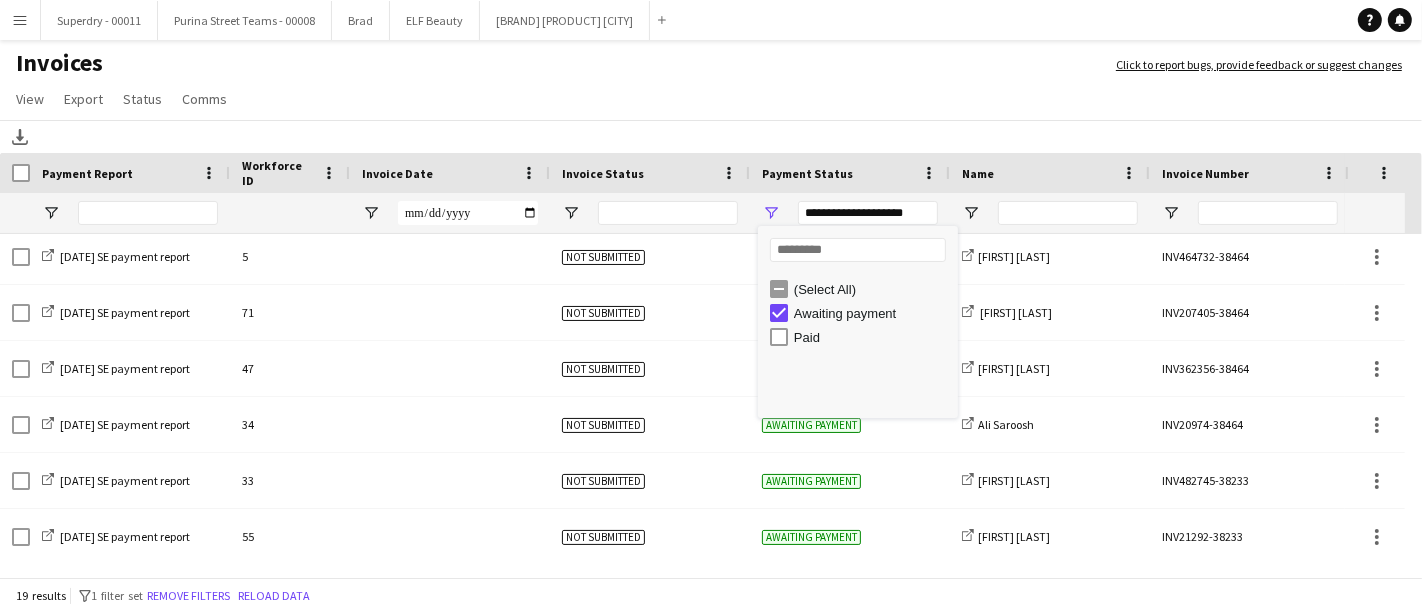 click on "Download" 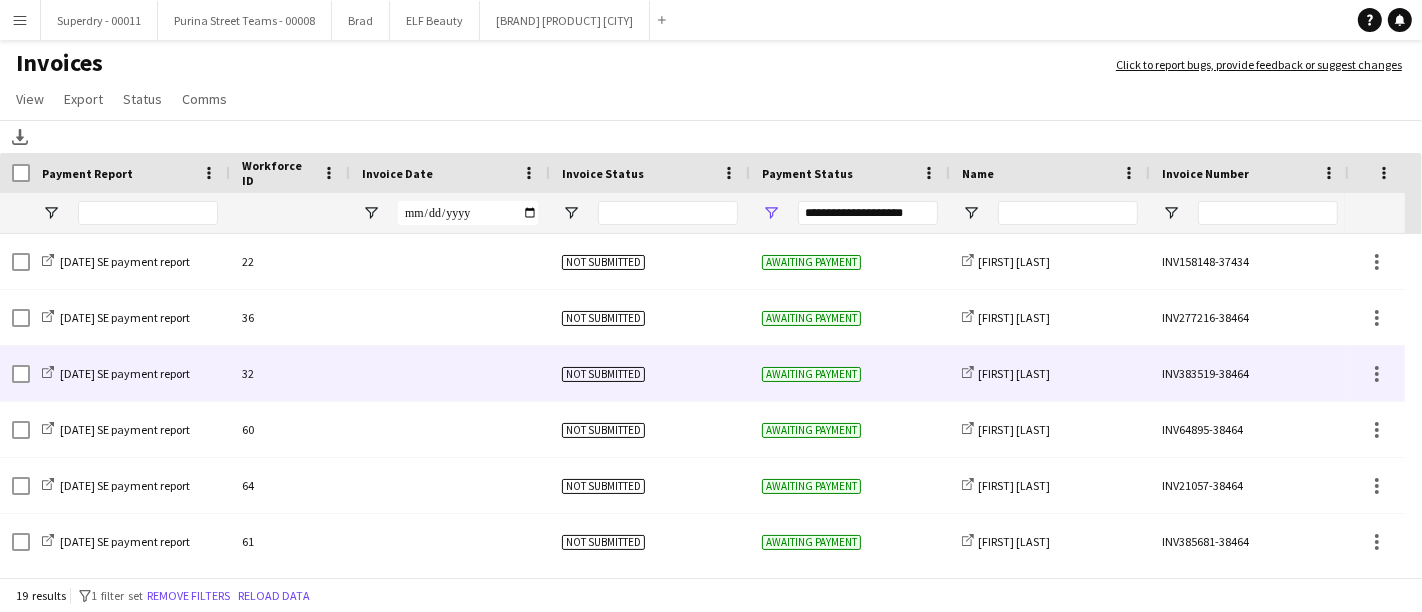 scroll, scrollTop: 91, scrollLeft: 0, axis: vertical 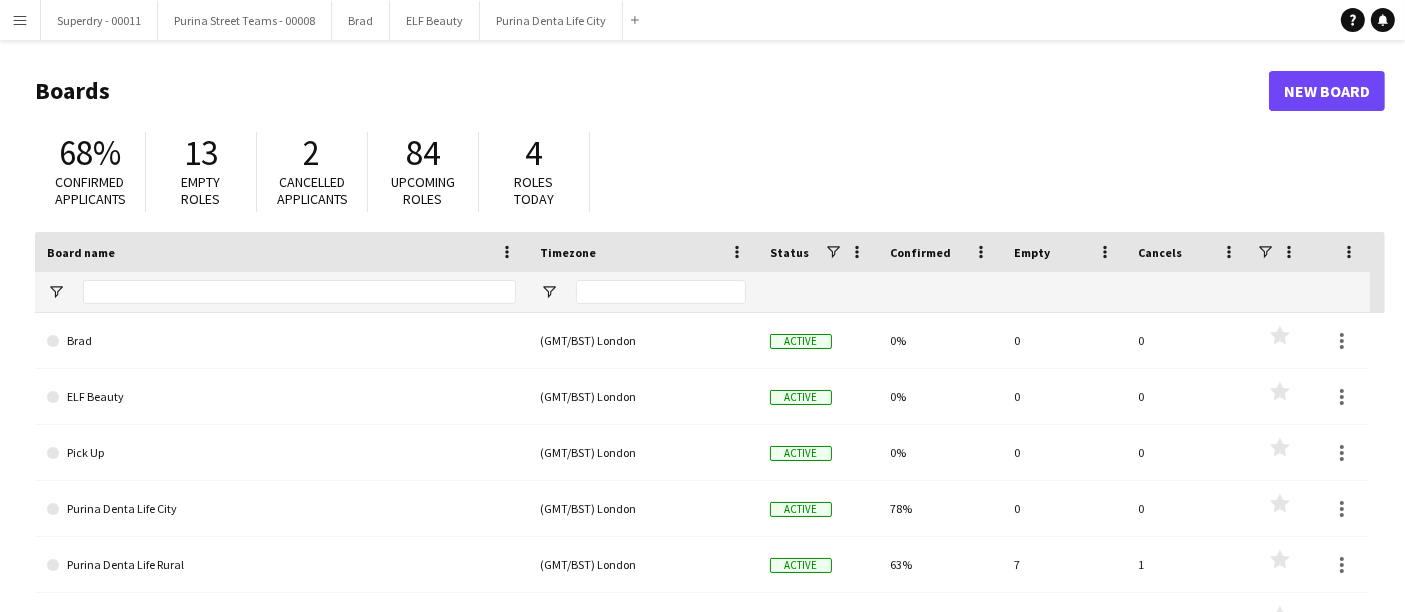 click on "Menu" at bounding box center [20, 20] 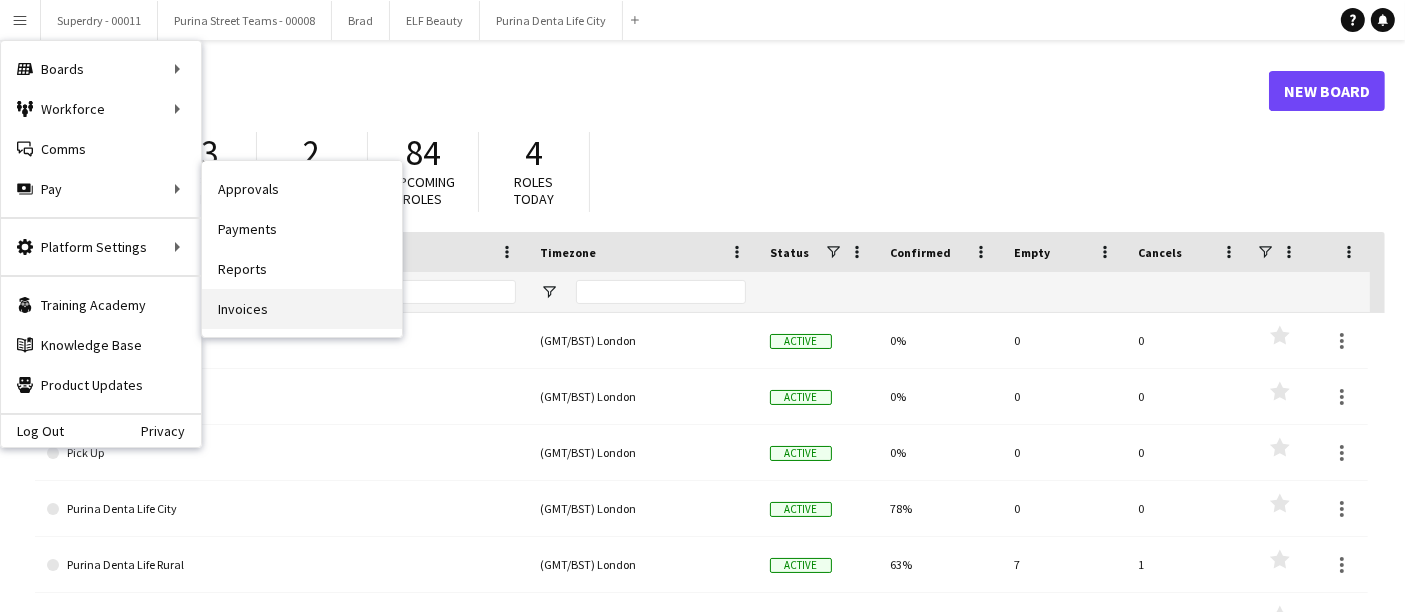 click on "Invoices" at bounding box center [302, 309] 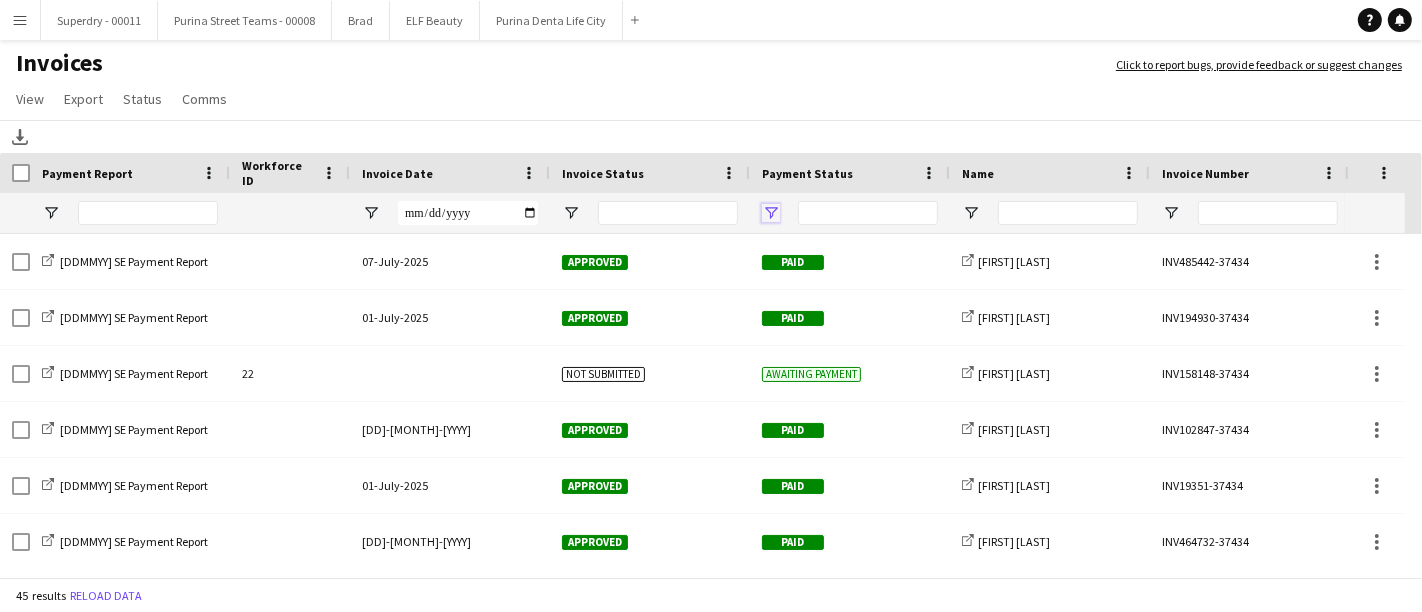 click 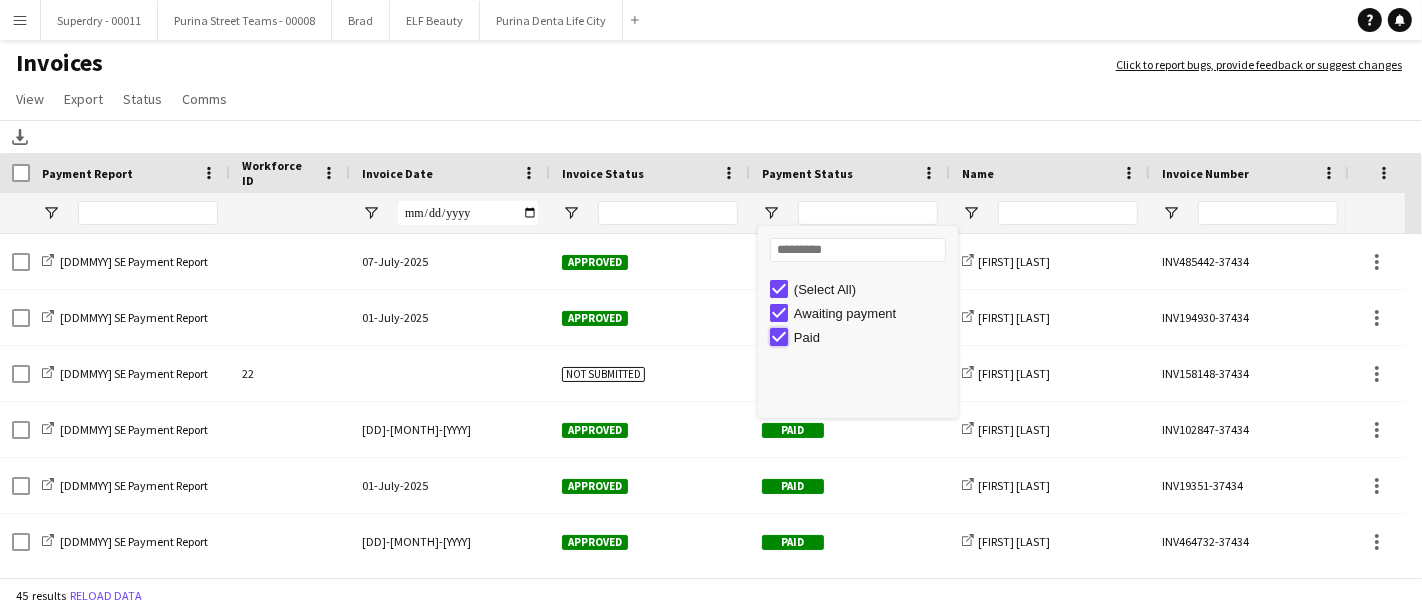 type on "**********" 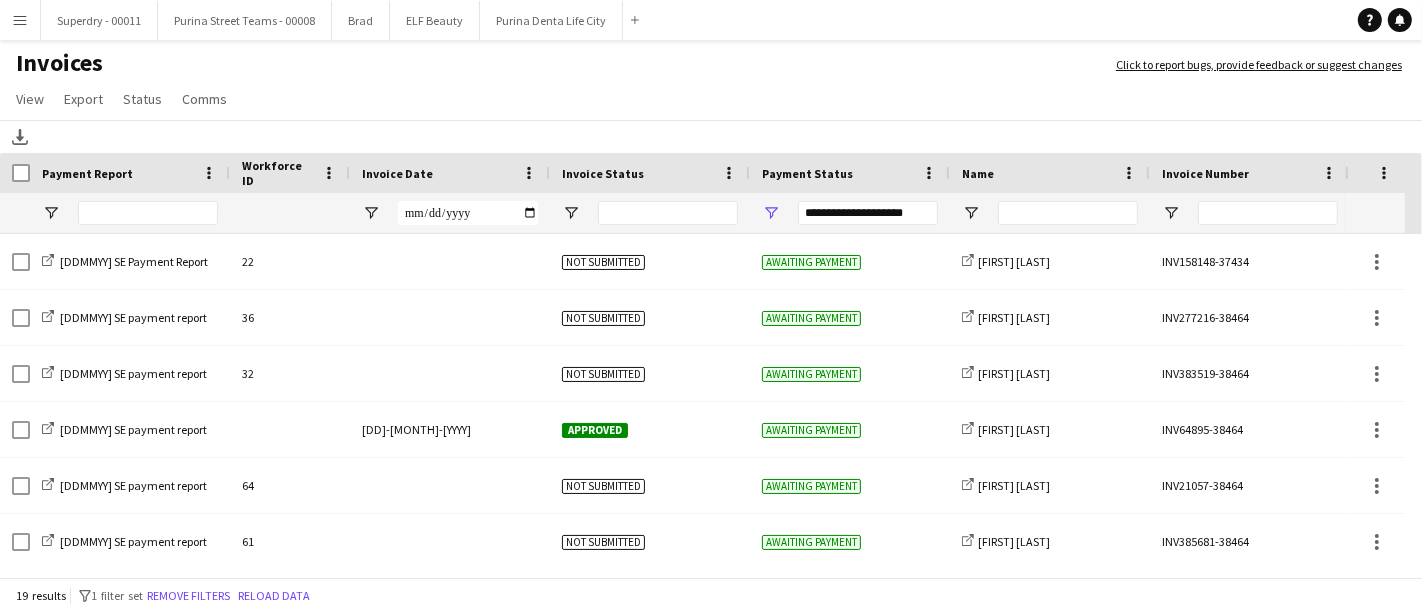 click on "View  Customise view Customise filters Reset Filters Reset View Reset All  Export  Export as XLSX Export as PDF  Status  Mark as approved Mark as rejected Mark as paid Mark as awaiting payment  Comms  Send notification Create chat" 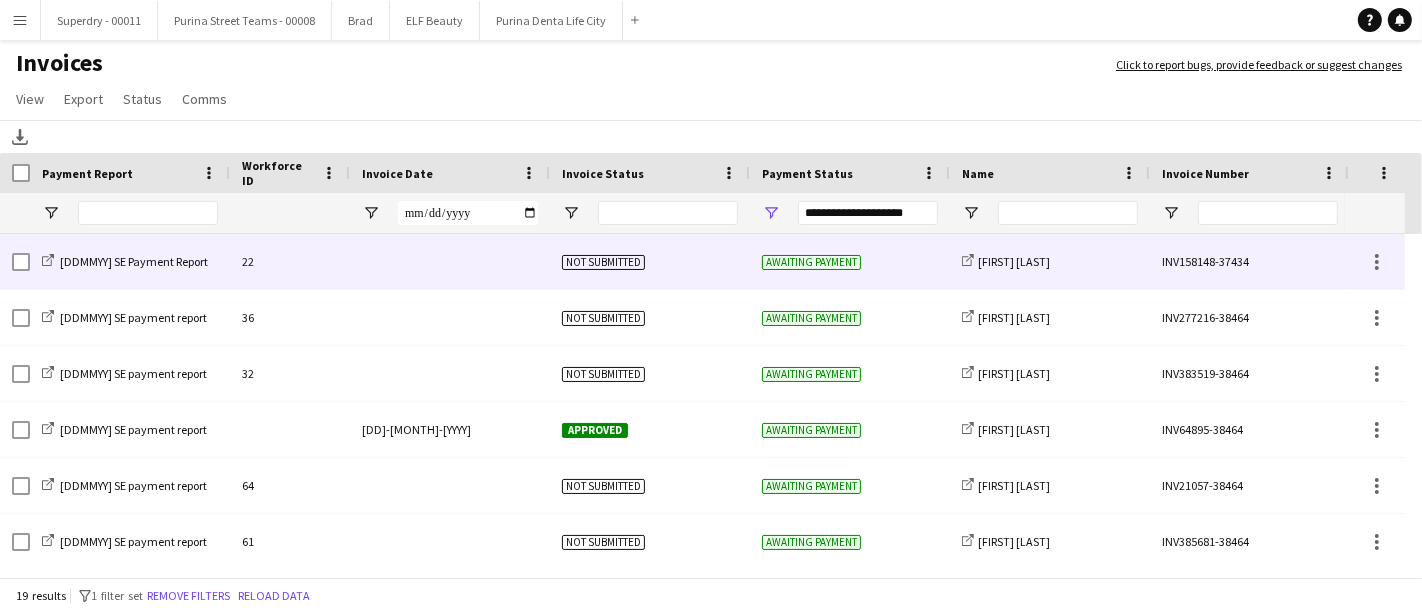 scroll, scrollTop: 63, scrollLeft: 0, axis: vertical 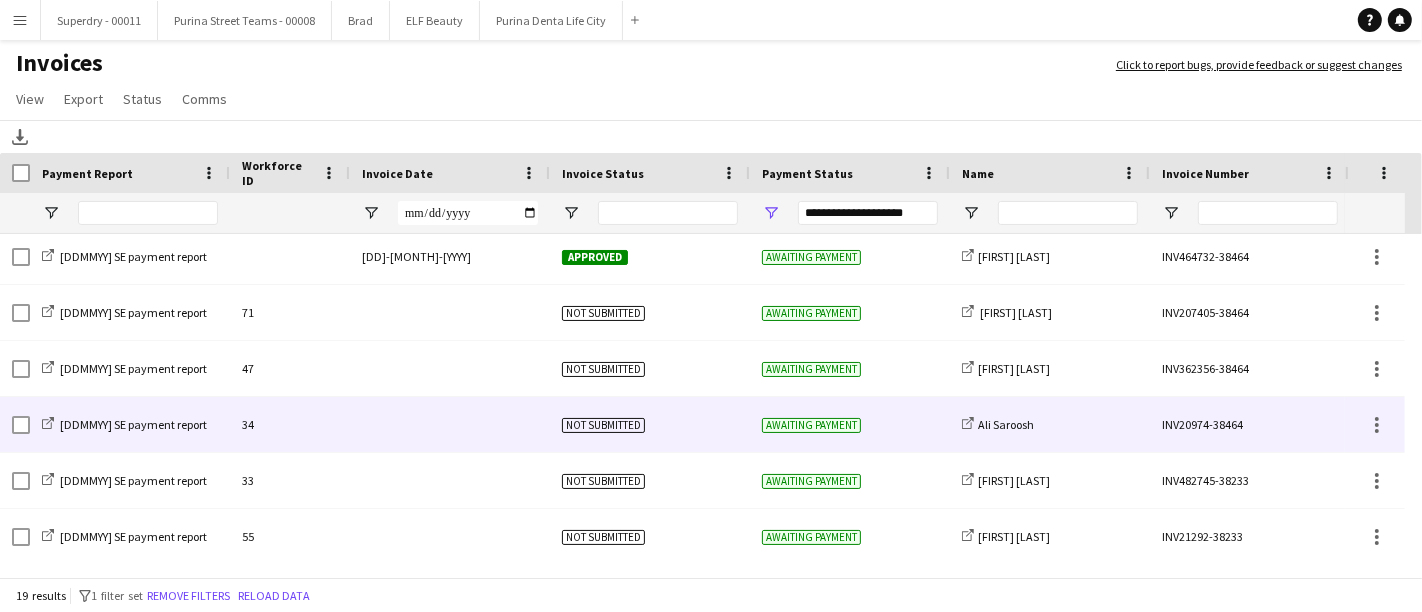 click on "Not submitted" 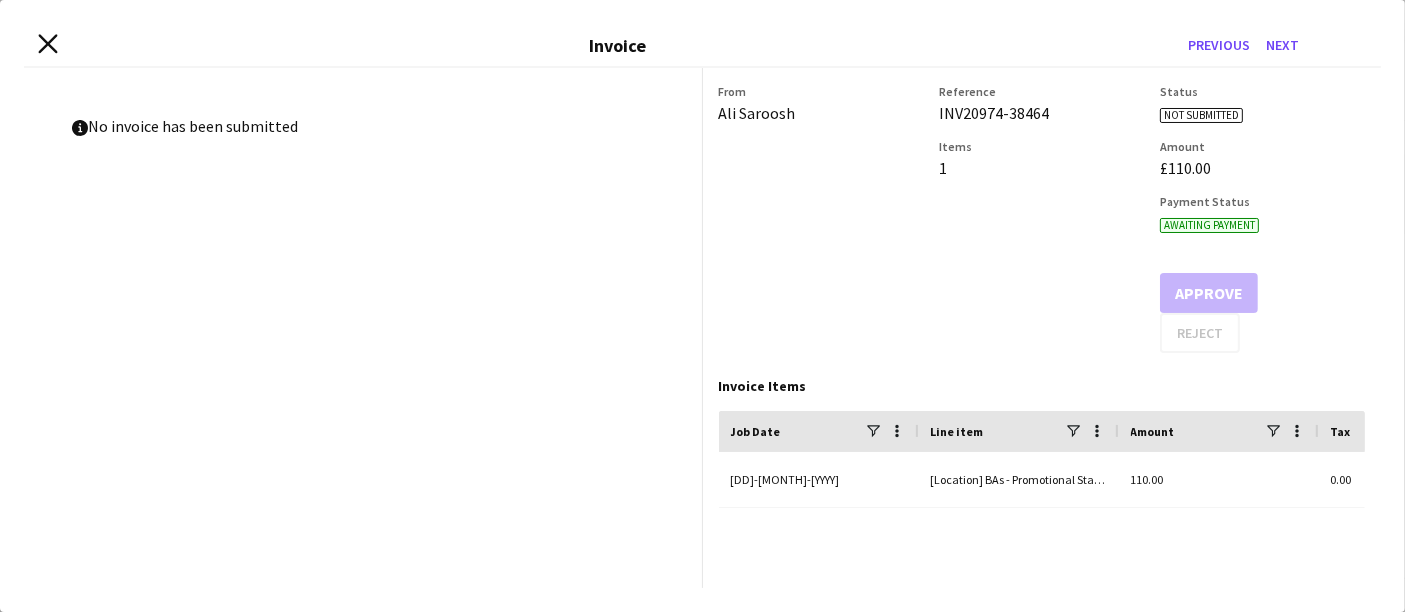click 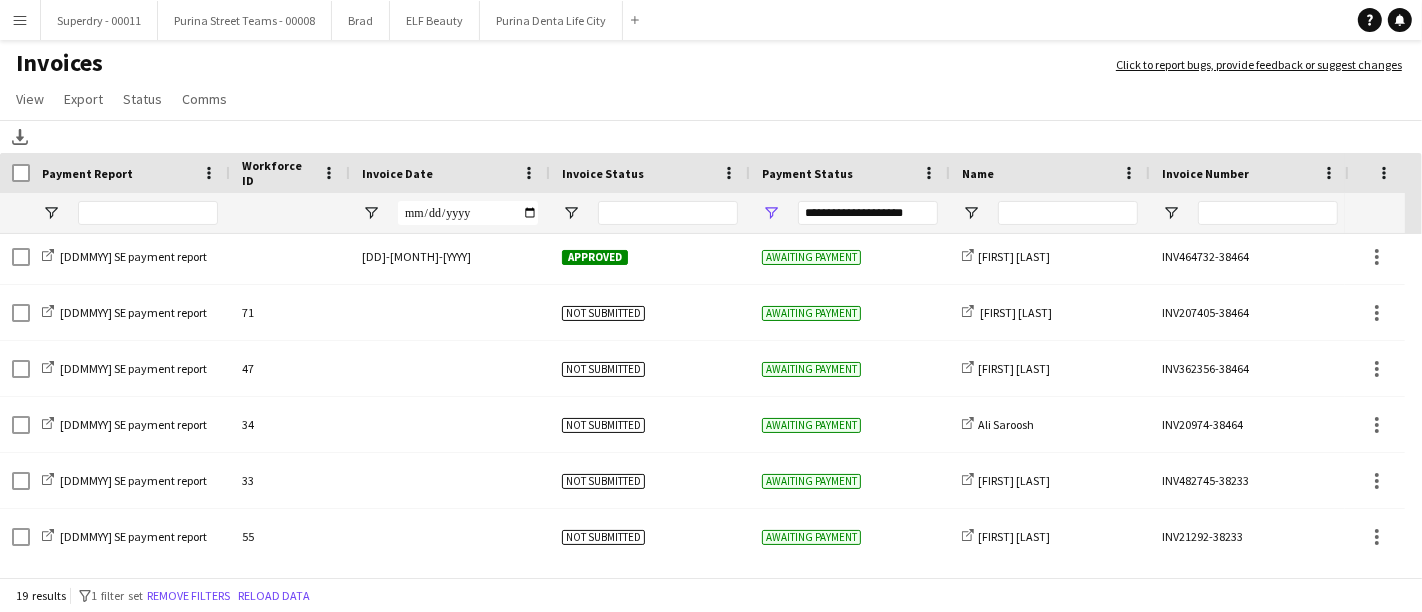 scroll, scrollTop: 494, scrollLeft: 0, axis: vertical 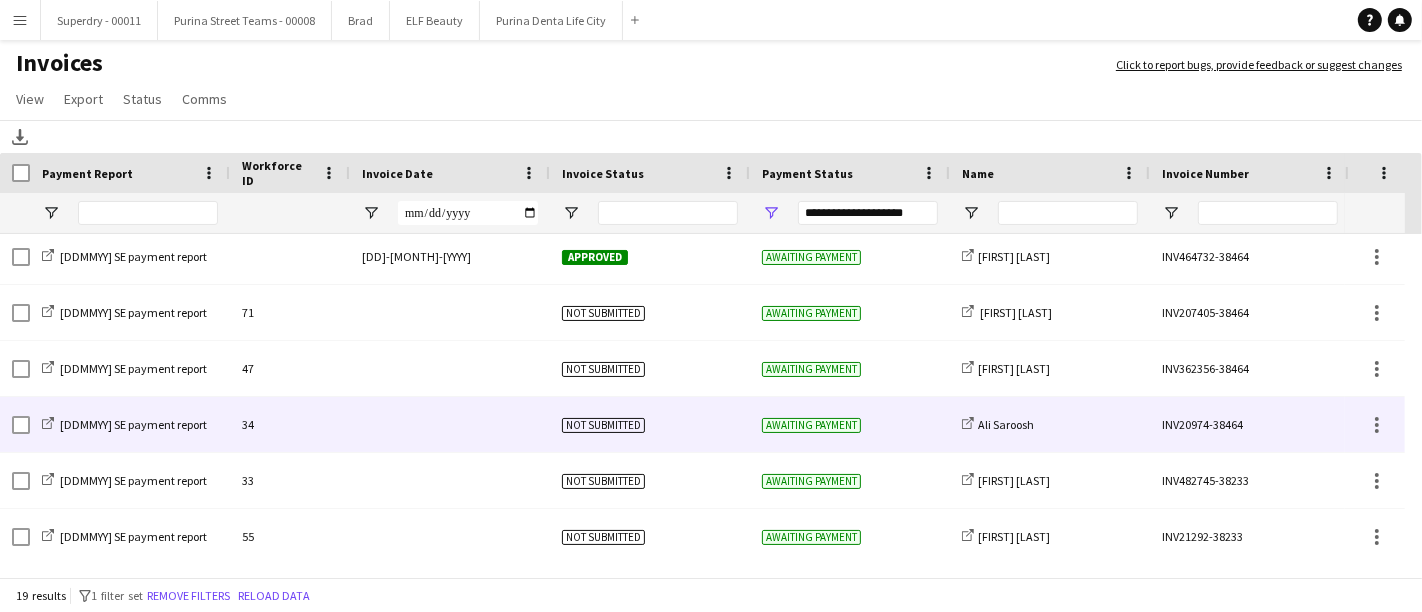 click on "Awaiting payment" 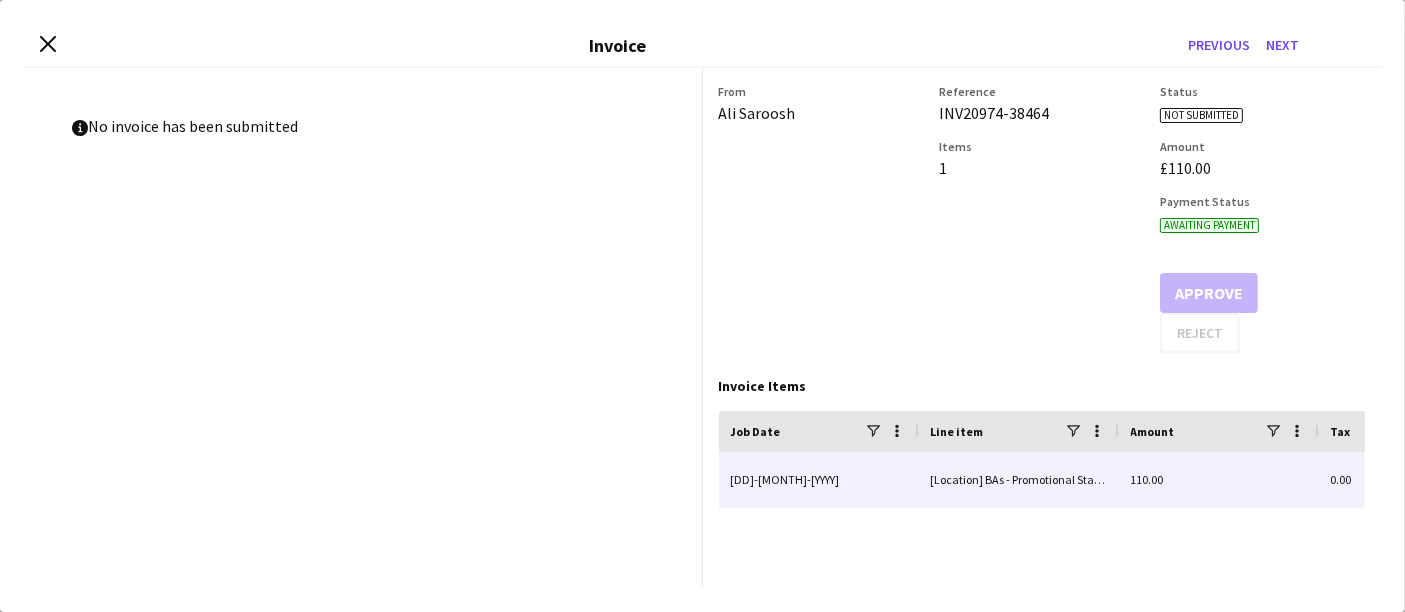 click on "02-August-2025" 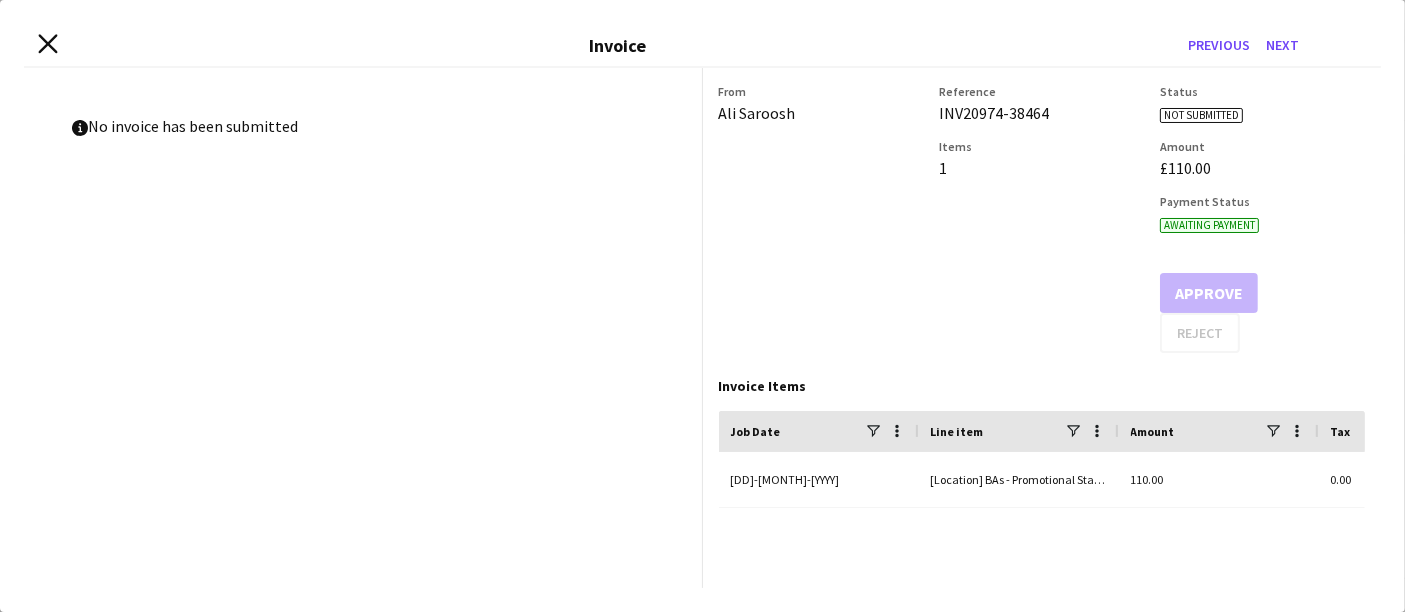 click 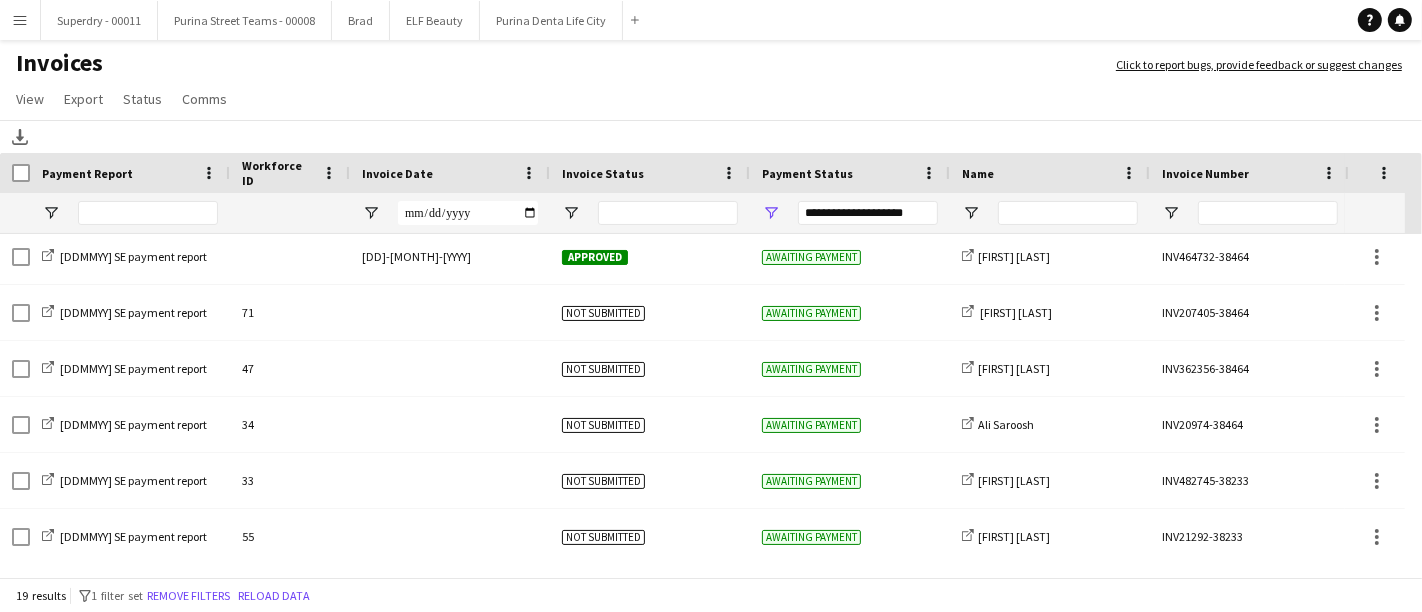 click on "Menu" at bounding box center [20, 20] 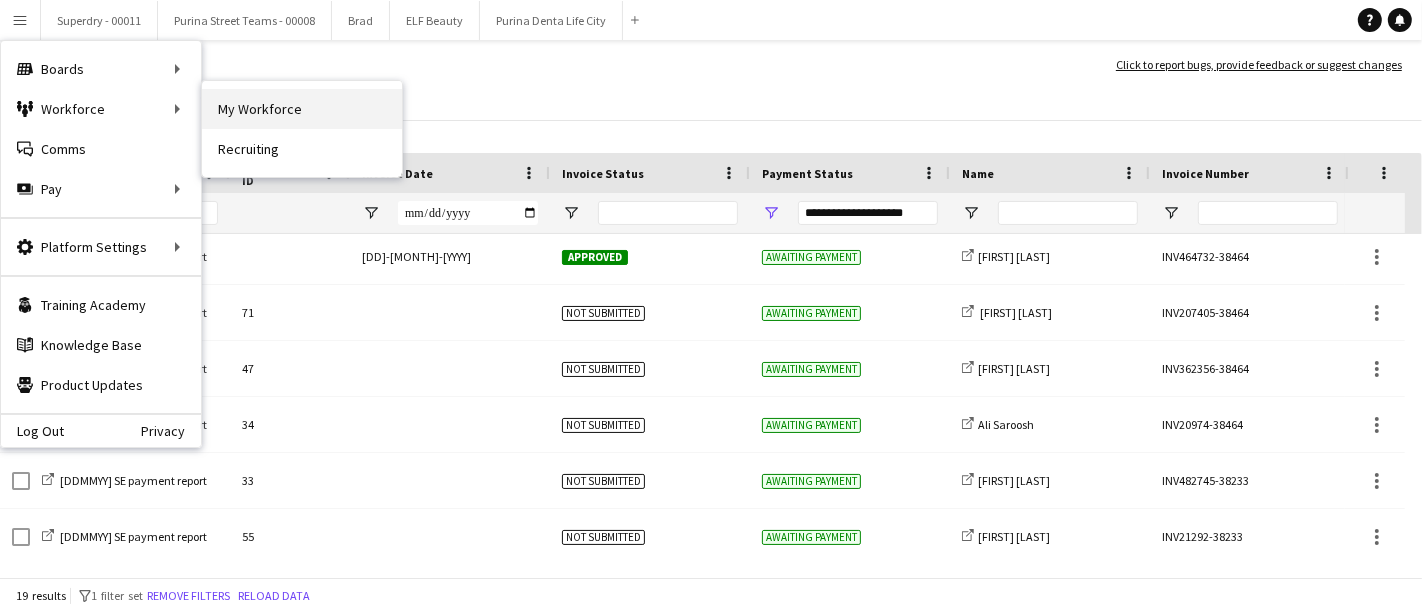 click on "My Workforce" at bounding box center (302, 109) 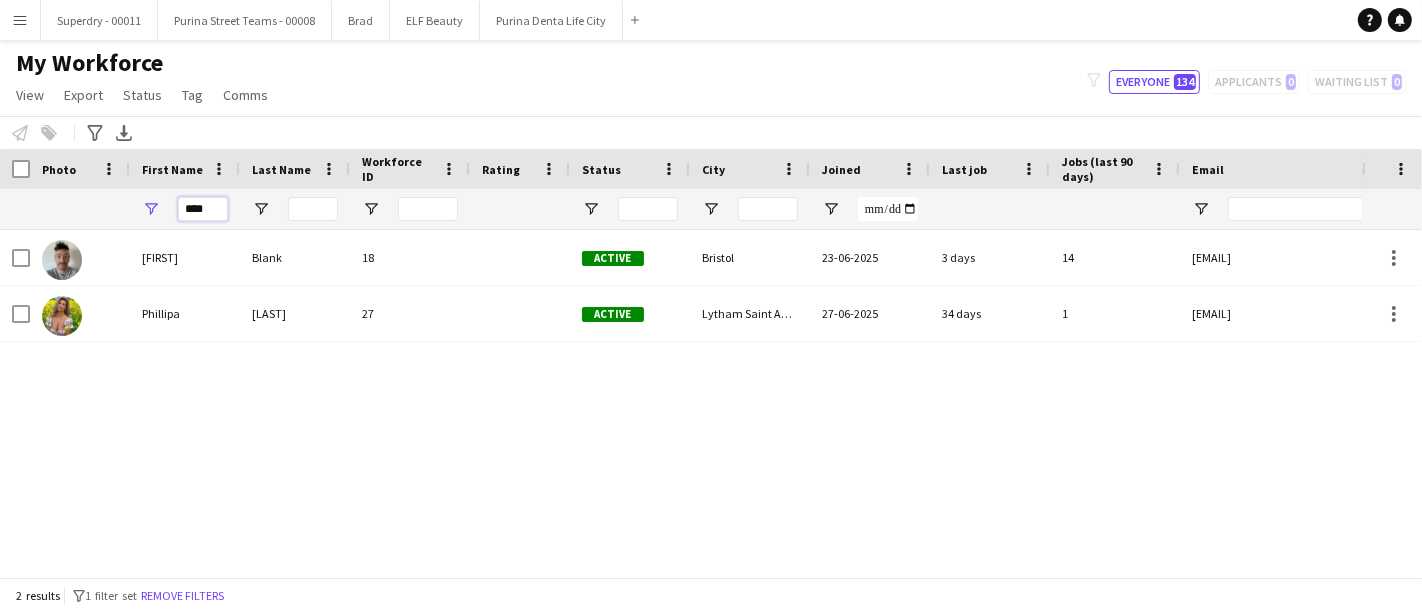 click on "****" at bounding box center [203, 209] 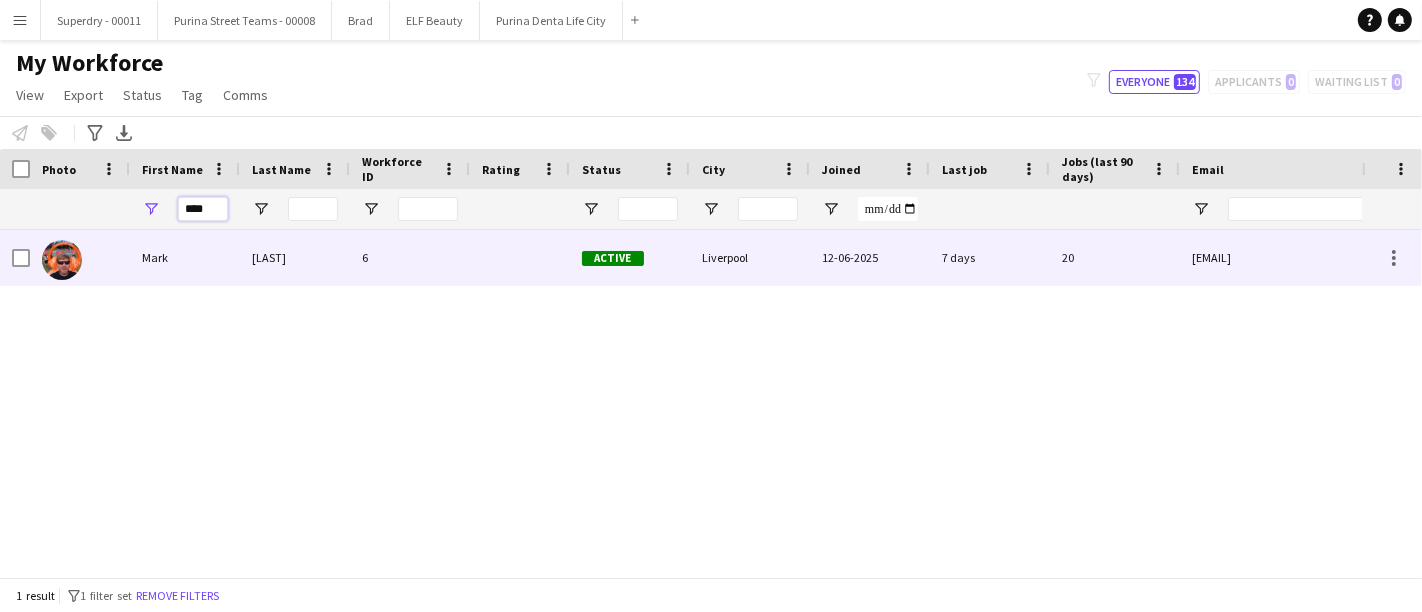 type on "****" 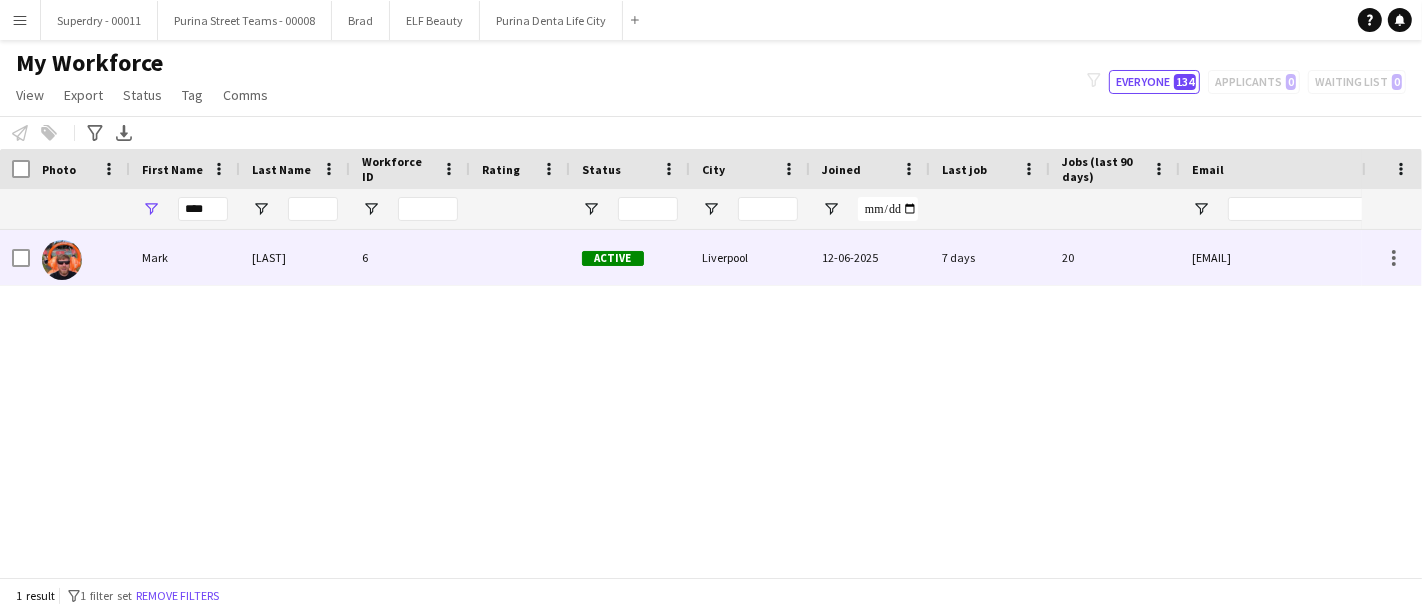 click on "Mark" at bounding box center [185, 257] 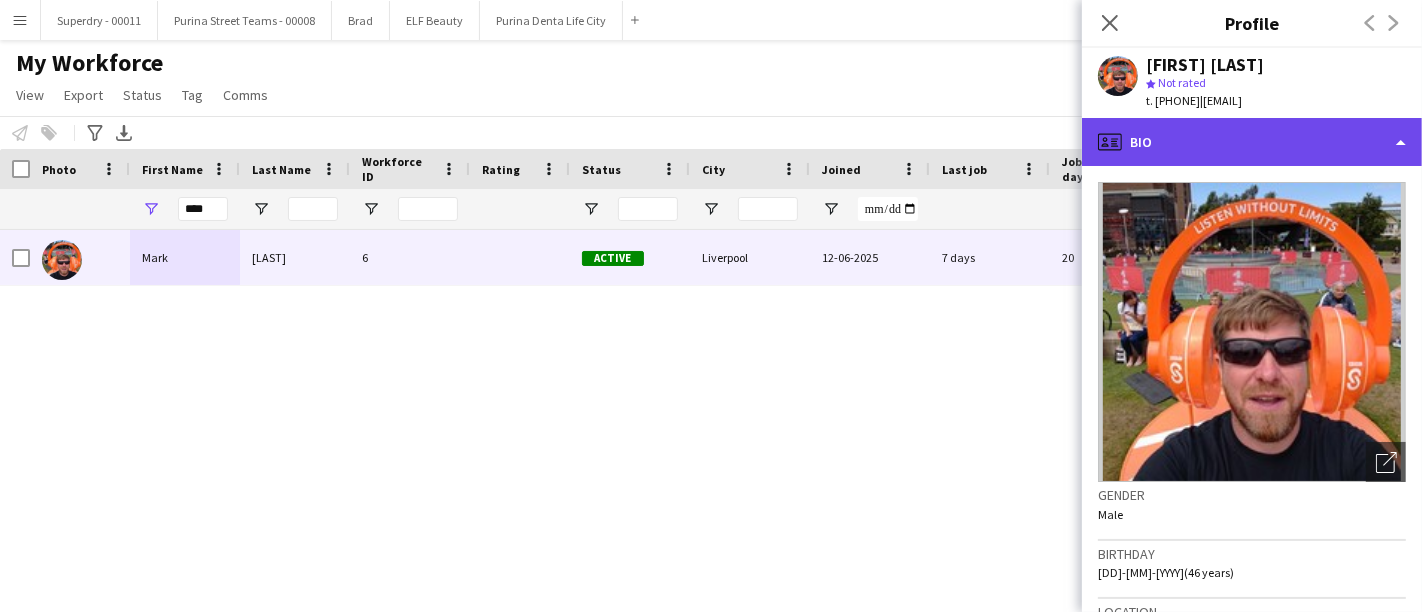 click on "profile
Bio" 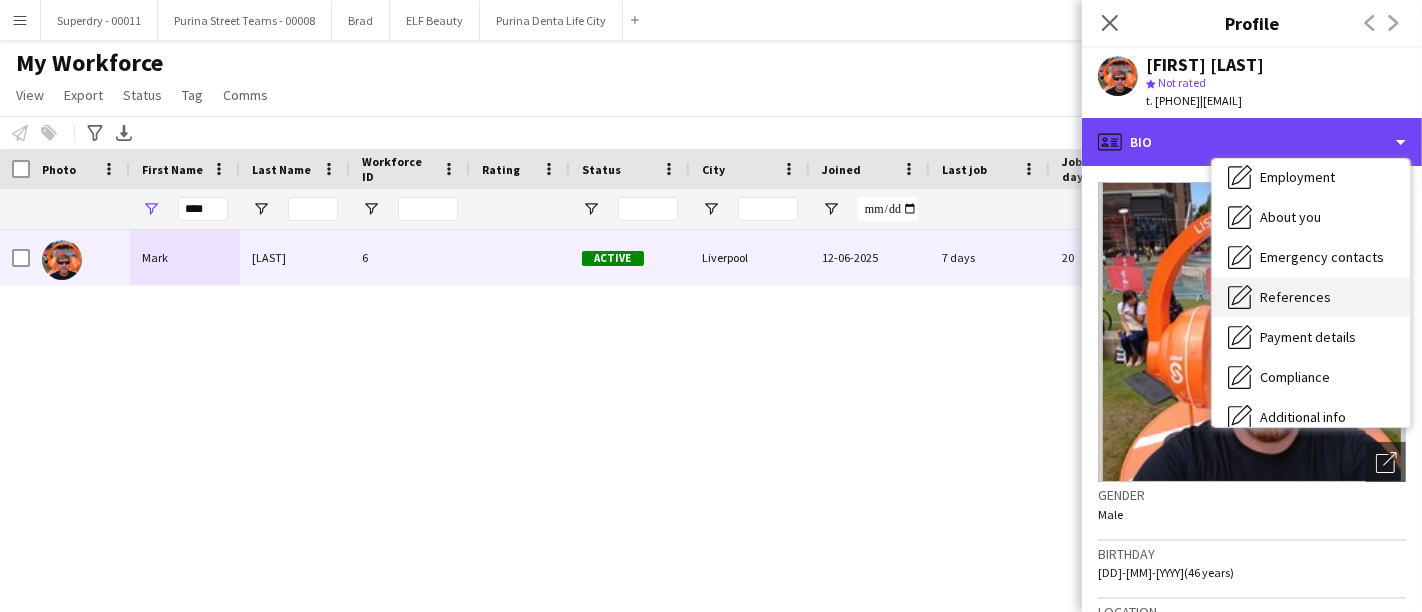 scroll, scrollTop: 227, scrollLeft: 0, axis: vertical 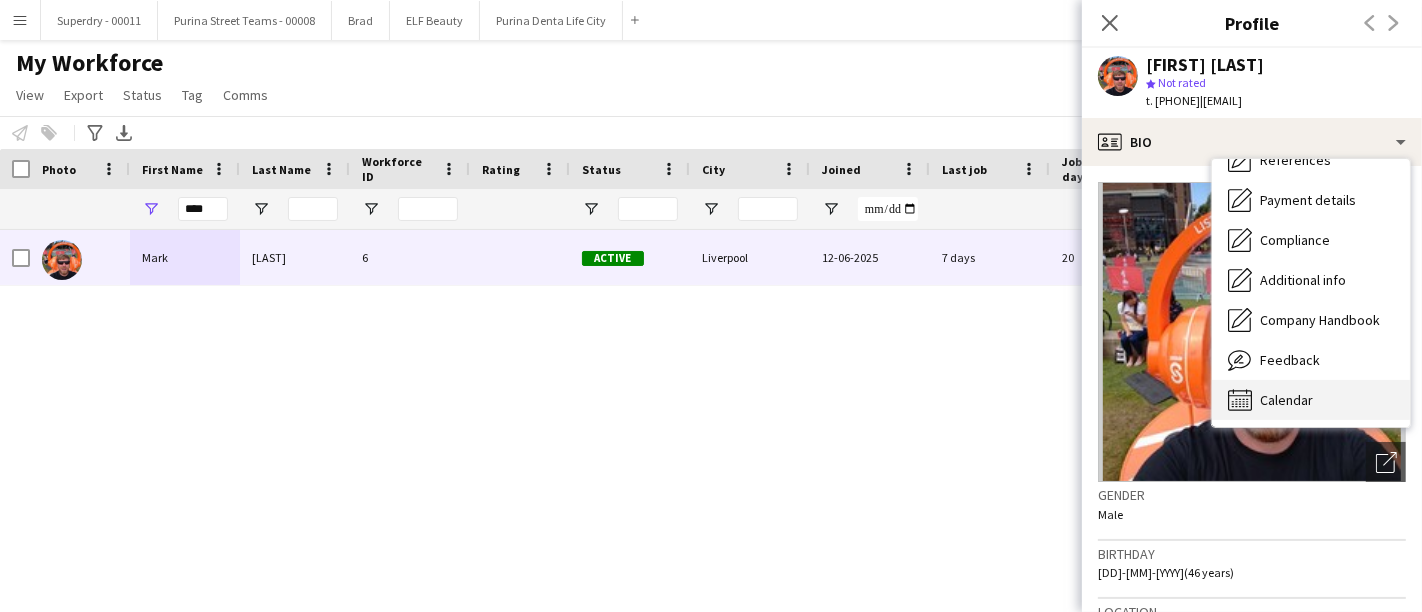 click on "Calendar" at bounding box center [1286, 400] 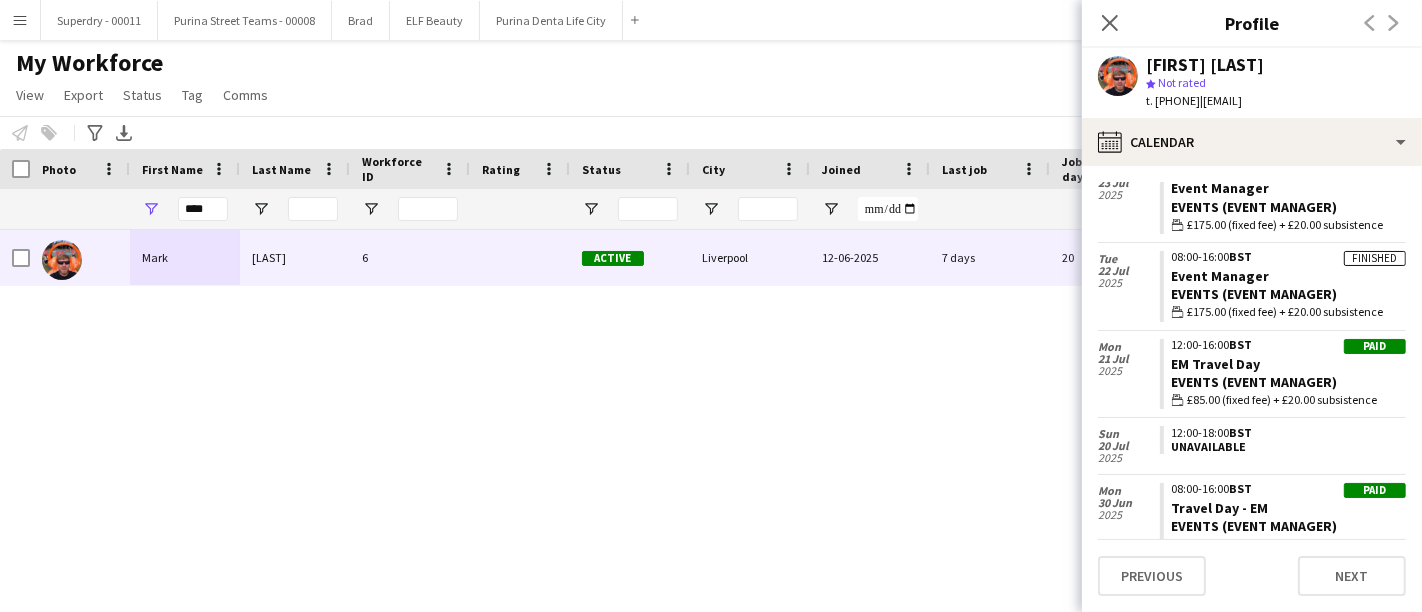 scroll, scrollTop: 1222, scrollLeft: 0, axis: vertical 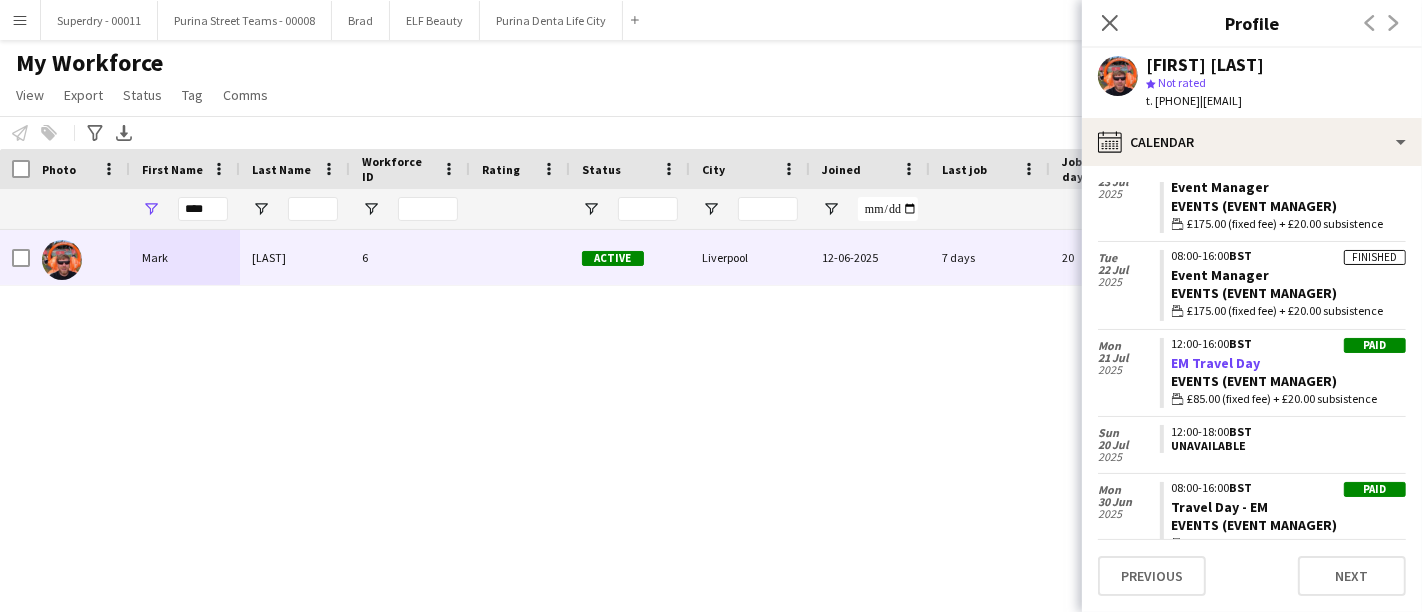 click on "EM Travel Day" 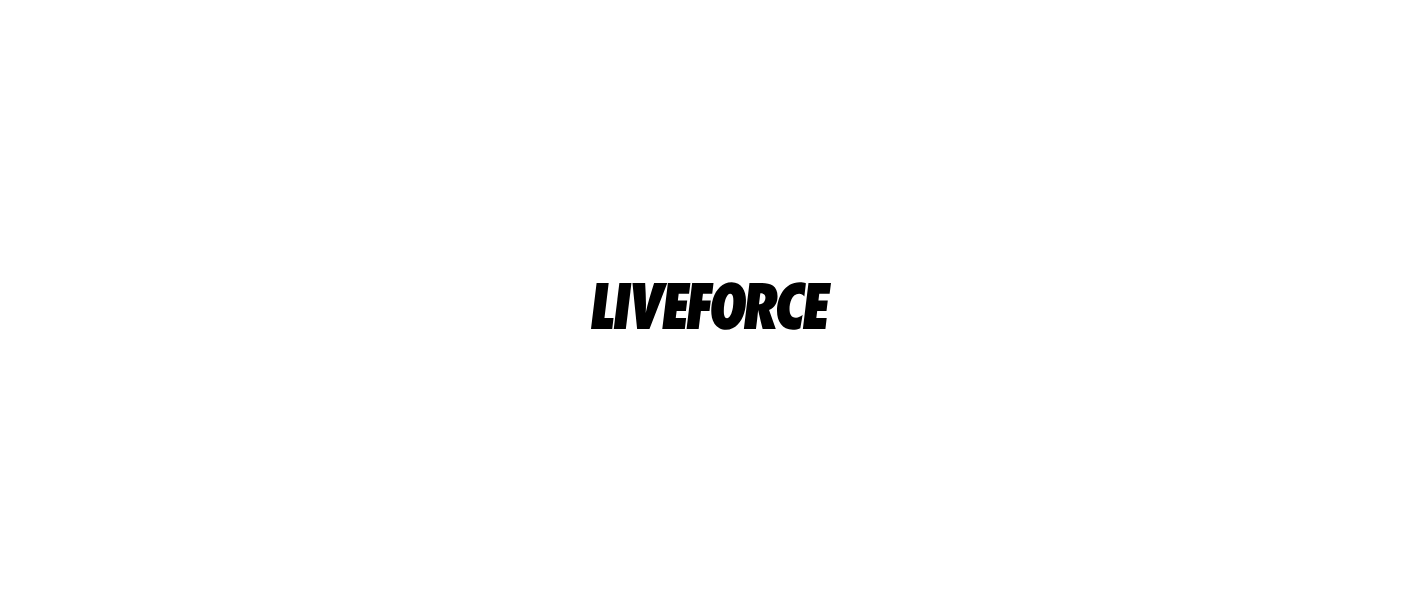 scroll, scrollTop: 0, scrollLeft: 0, axis: both 